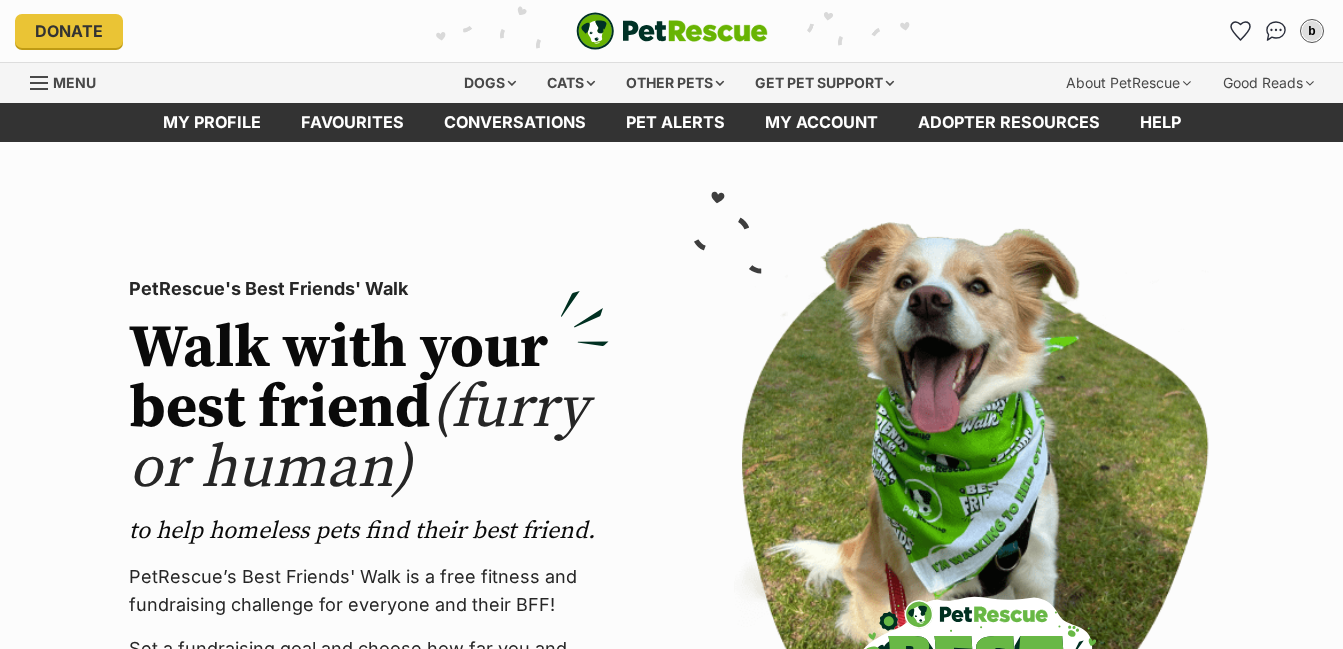 scroll, scrollTop: 0, scrollLeft: 0, axis: both 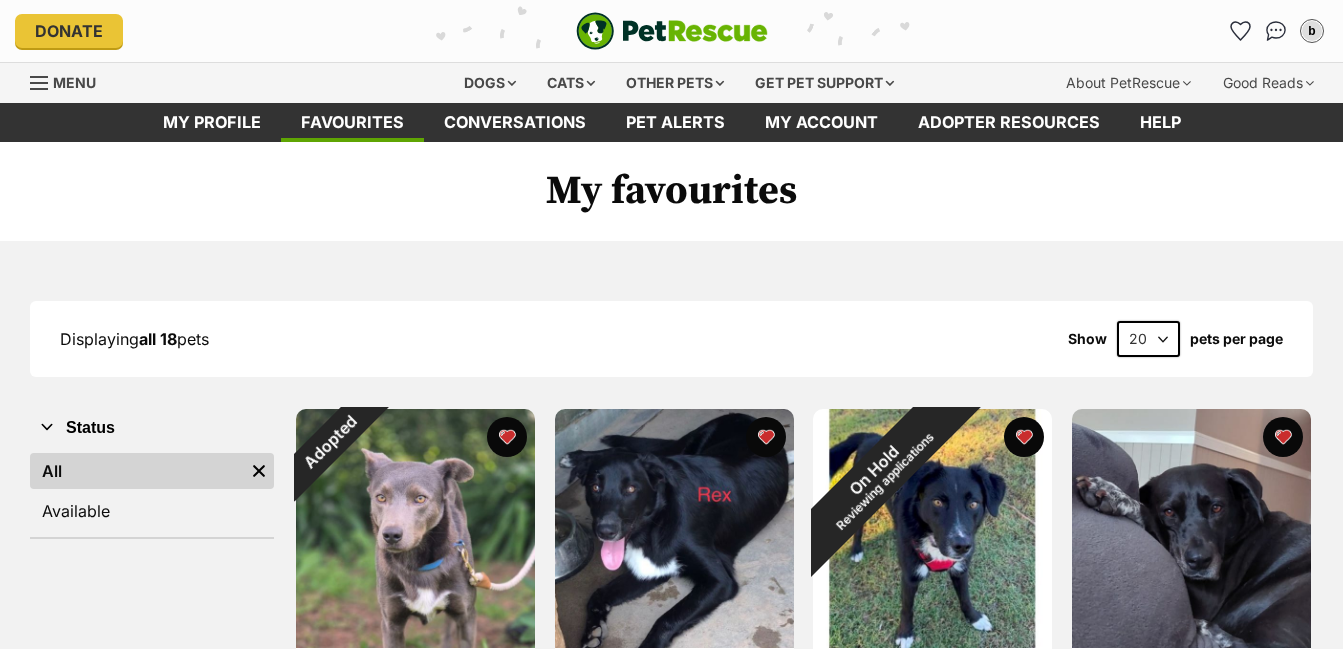 click on "Favourites" at bounding box center [352, 122] 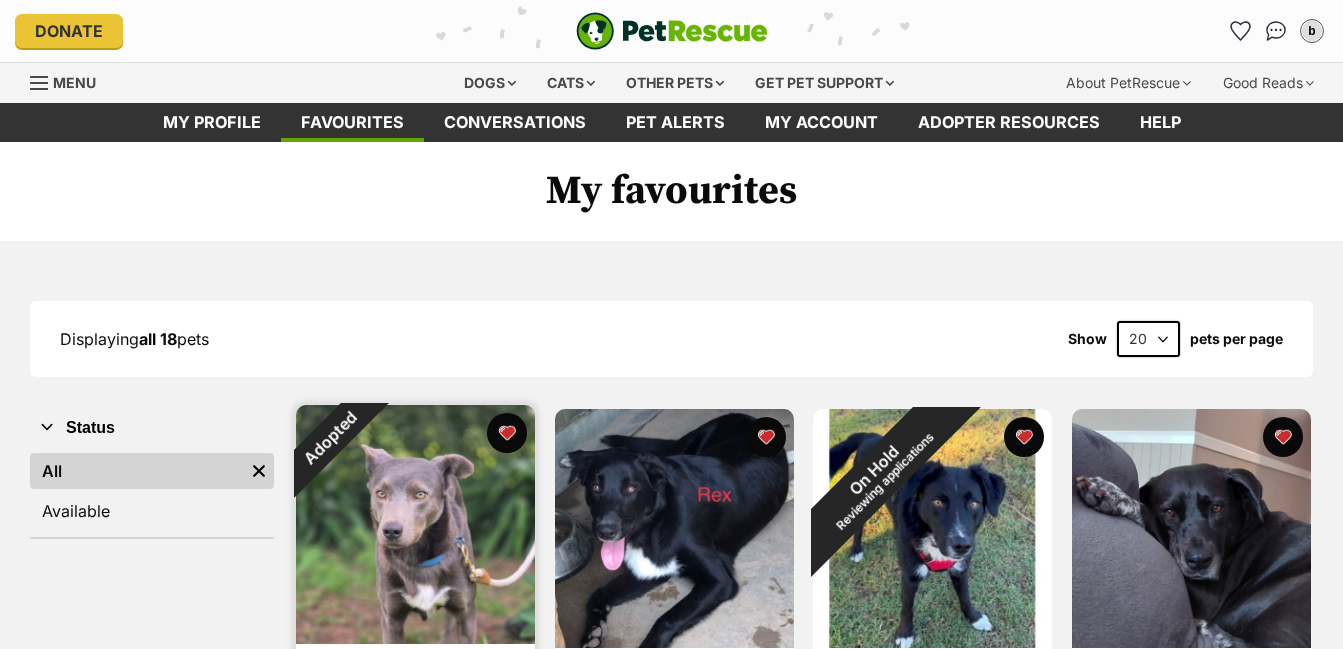 scroll, scrollTop: 0, scrollLeft: 0, axis: both 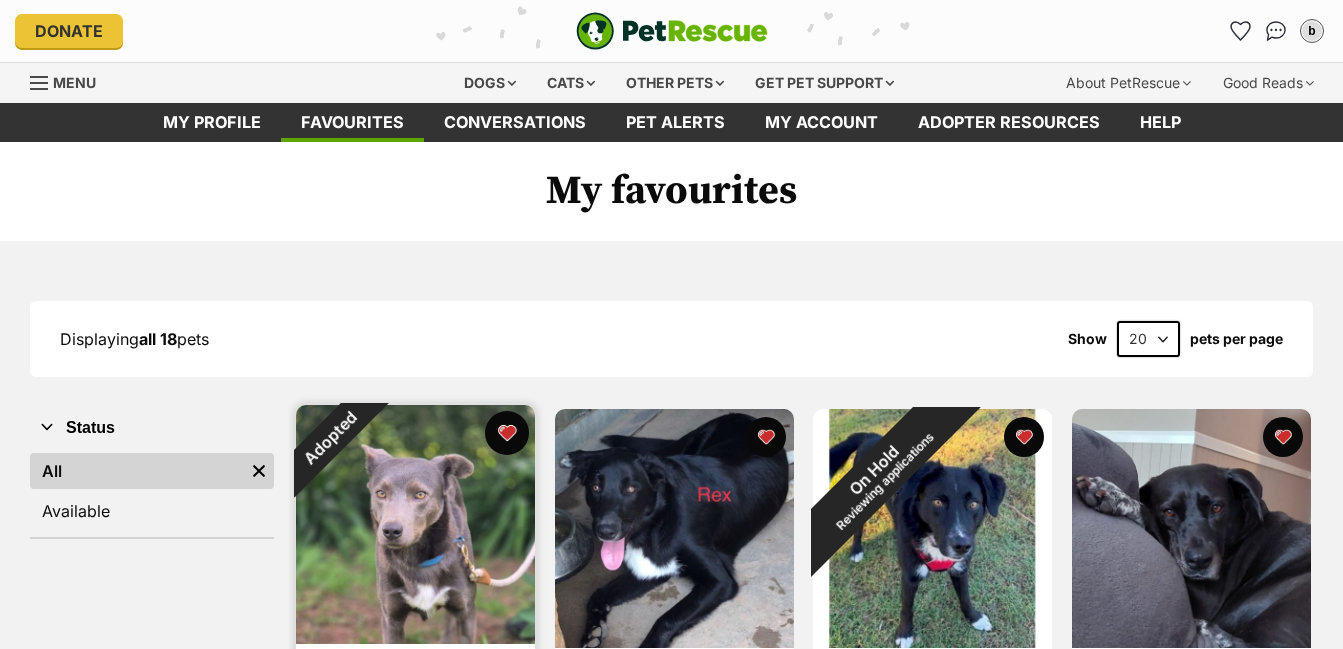 click at bounding box center [508, 433] 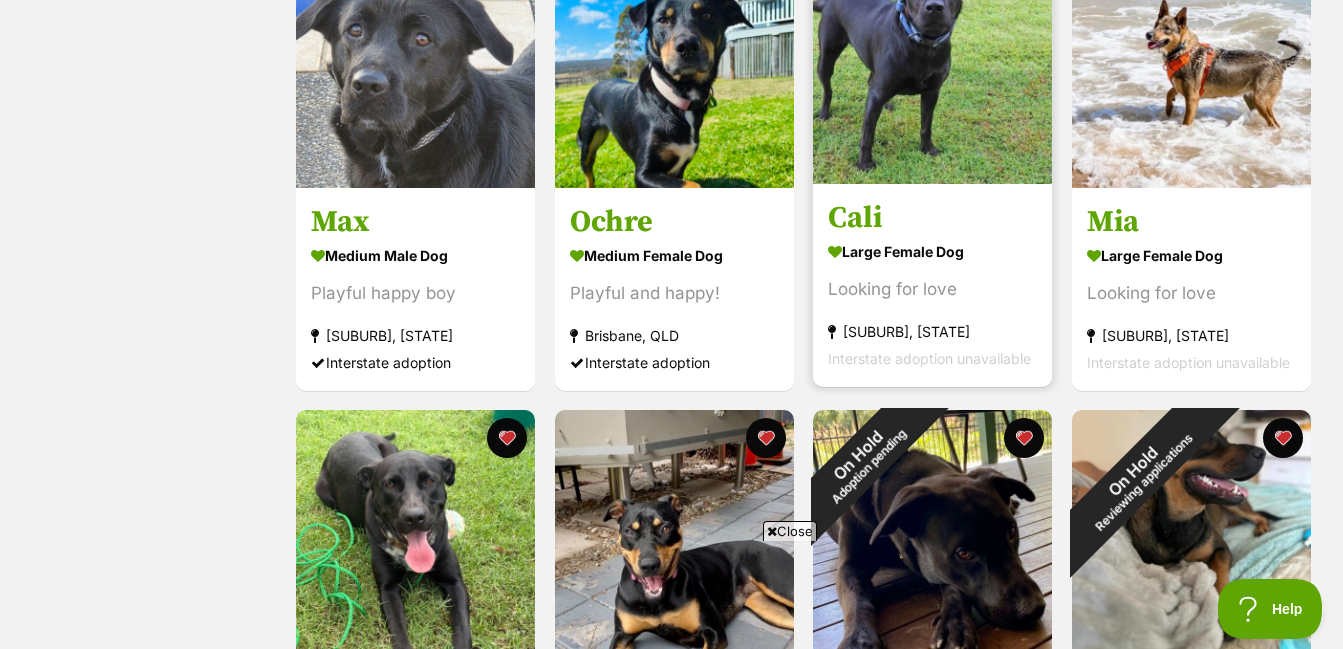 scroll, scrollTop: 1400, scrollLeft: 0, axis: vertical 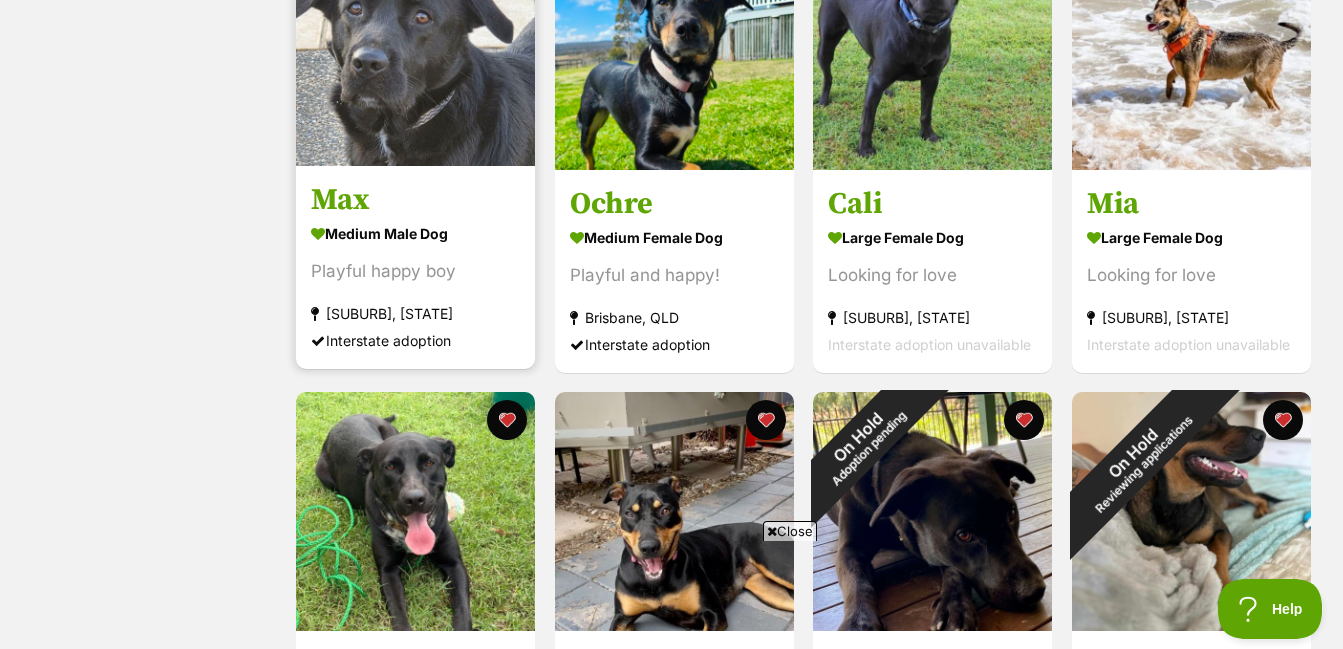 click at bounding box center [415, 46] 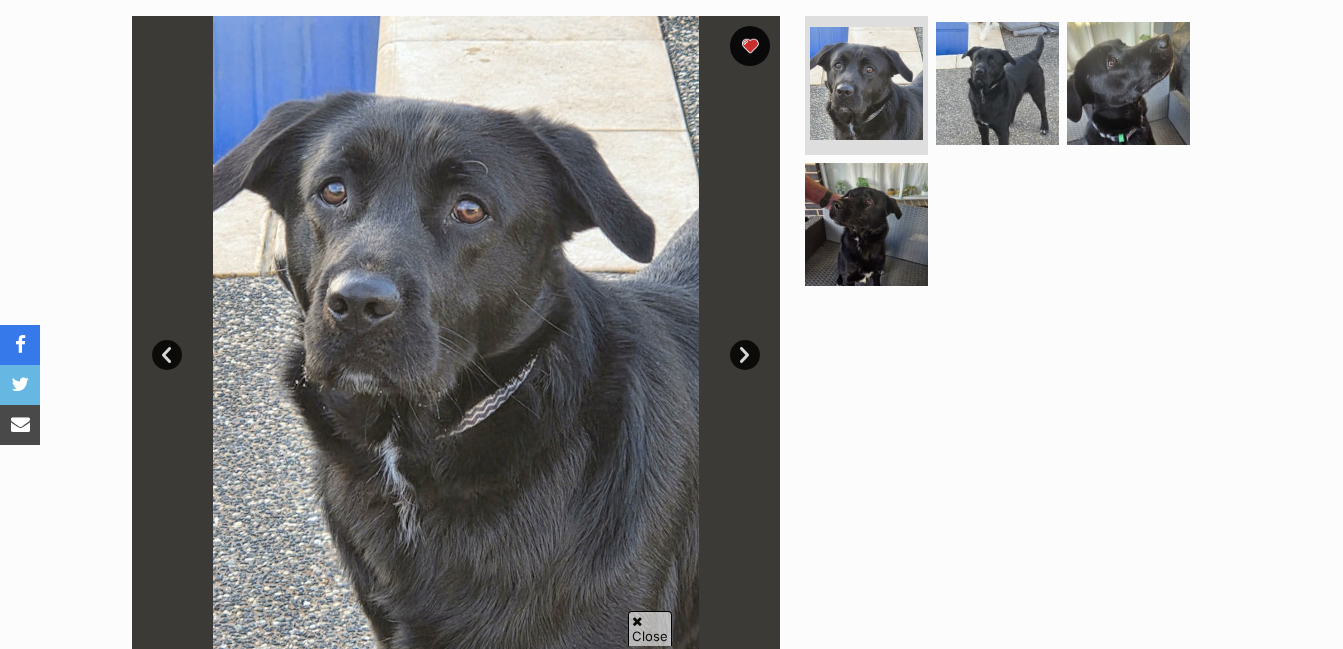 scroll, scrollTop: 400, scrollLeft: 0, axis: vertical 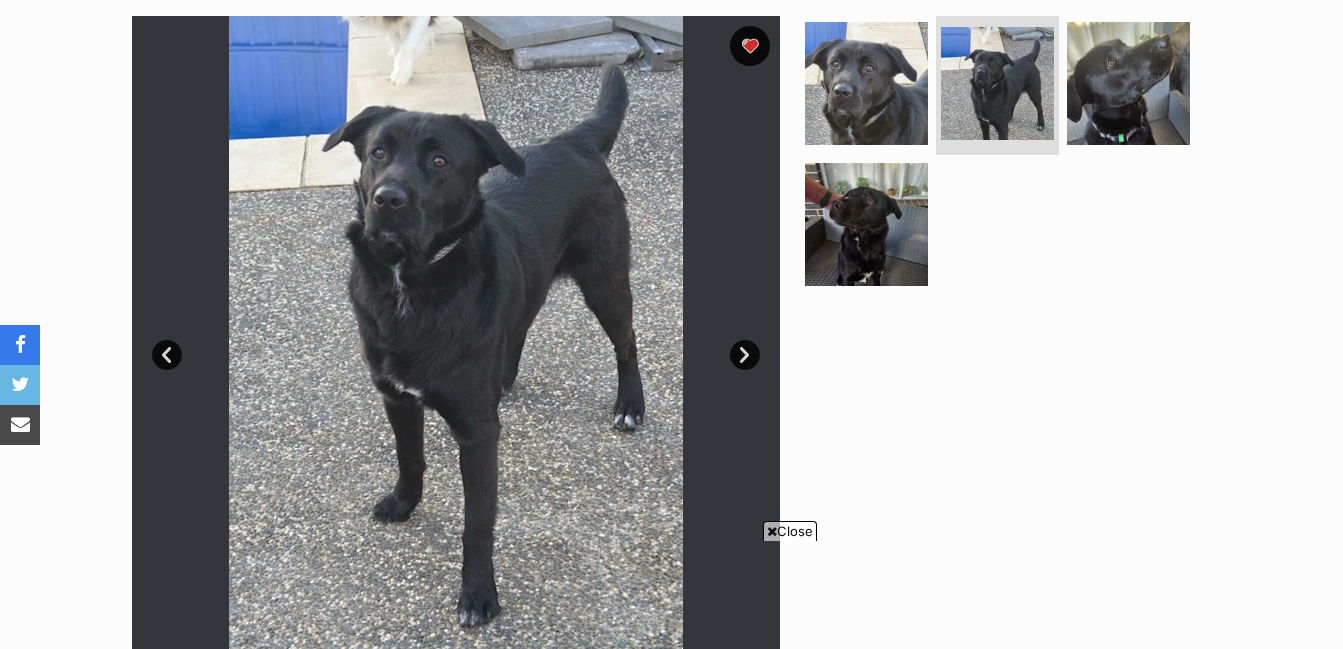 click on "Next" at bounding box center [745, 355] 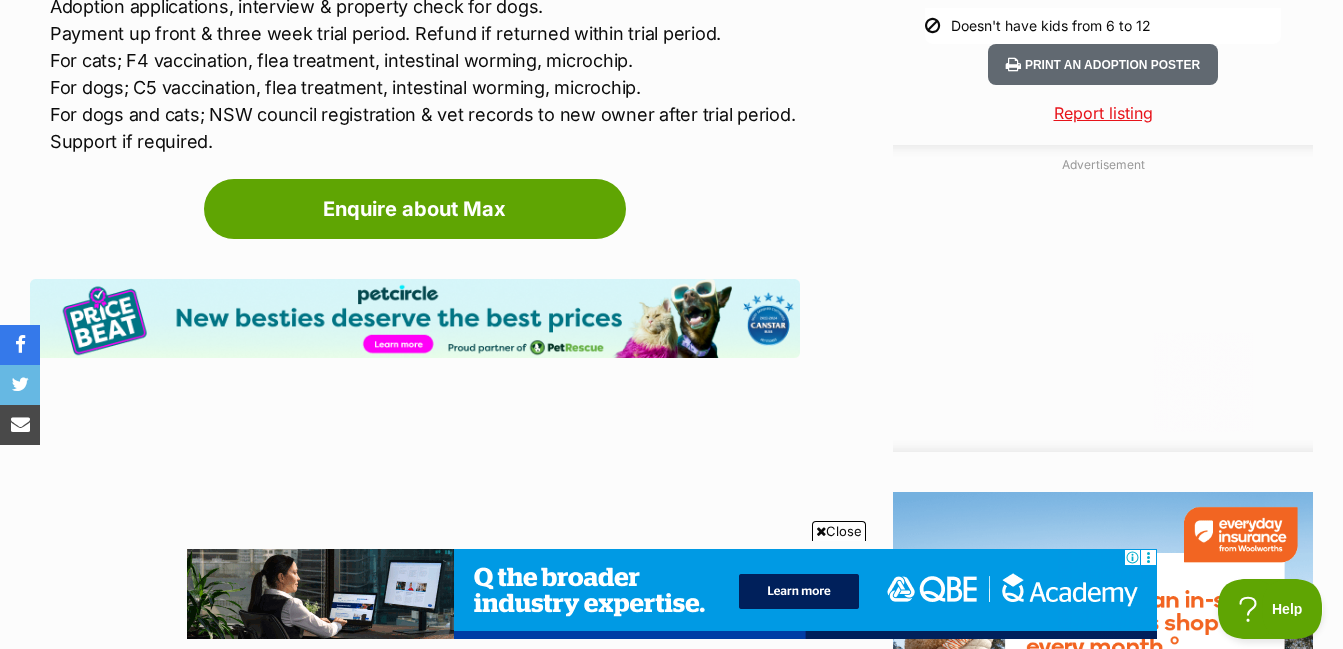 scroll, scrollTop: 2200, scrollLeft: 0, axis: vertical 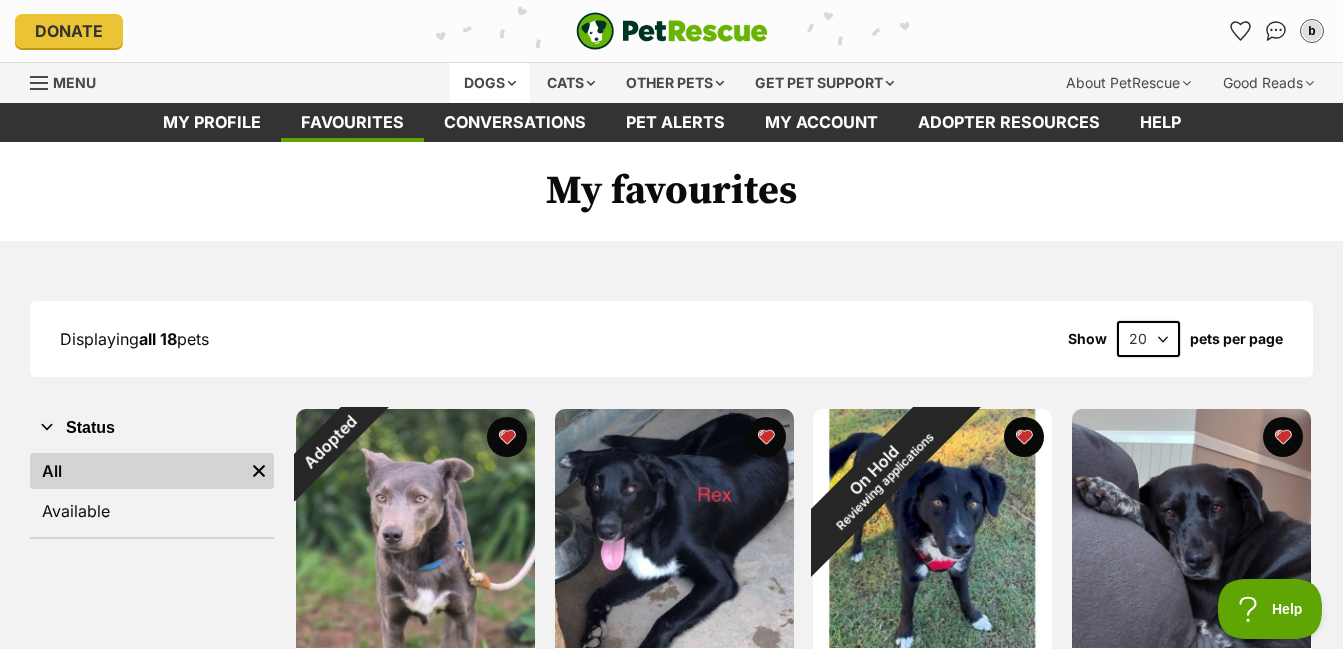 click on "Dogs" at bounding box center (490, 83) 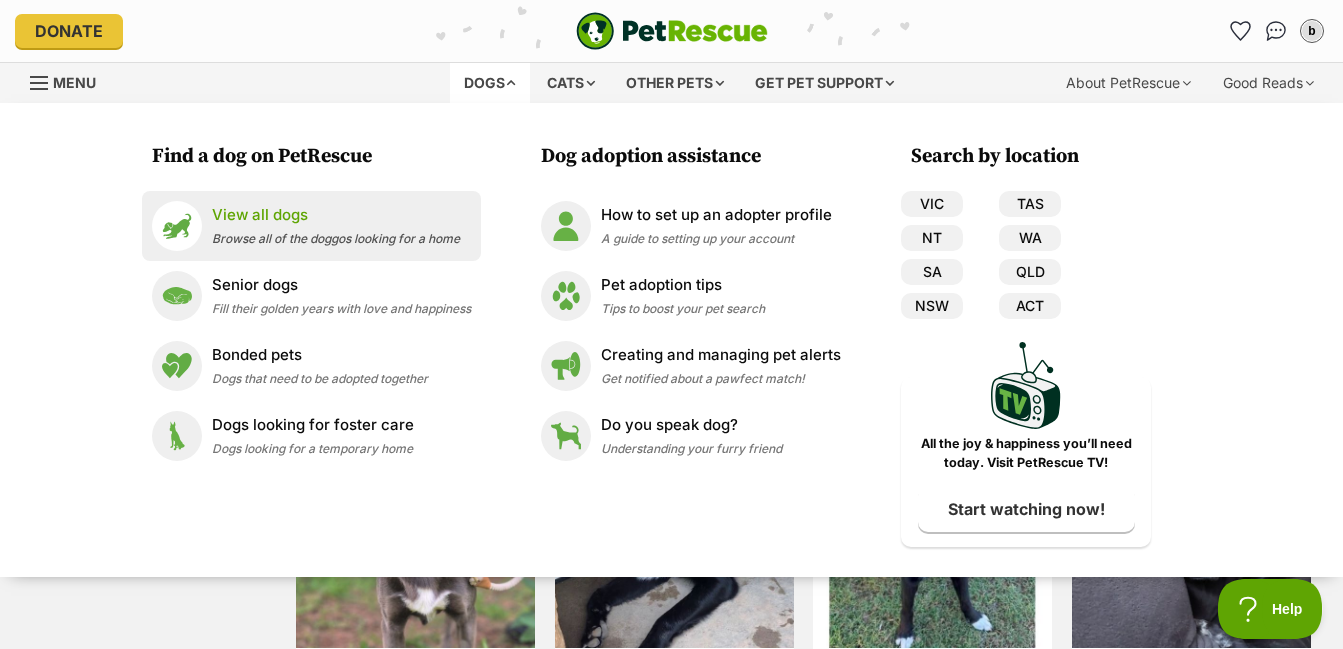 click on "View all dogs" at bounding box center [336, 215] 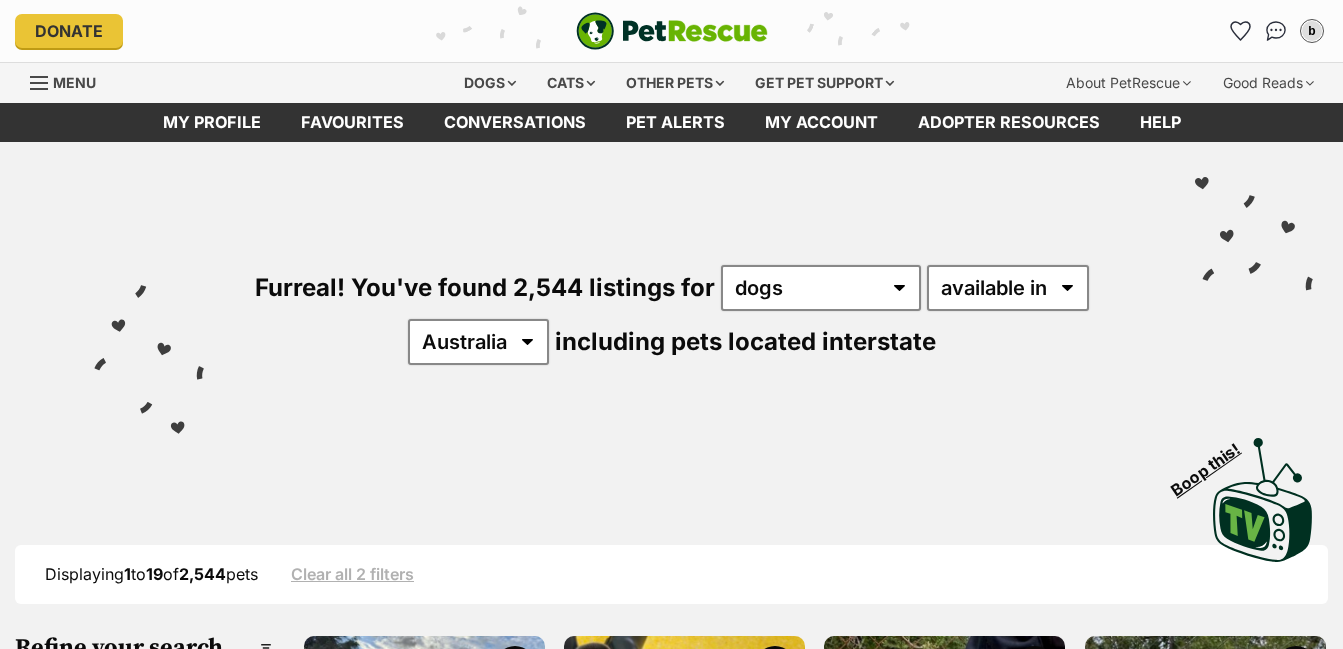 scroll, scrollTop: 0, scrollLeft: 0, axis: both 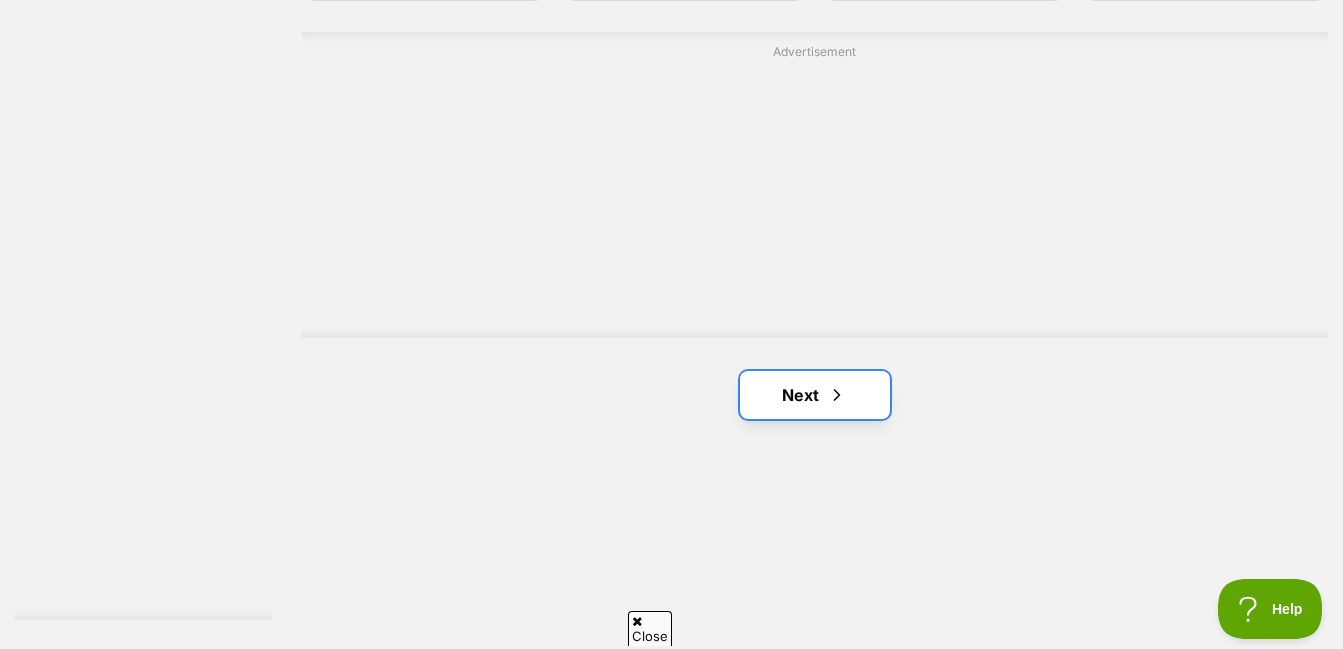 click on "Next" at bounding box center (815, 395) 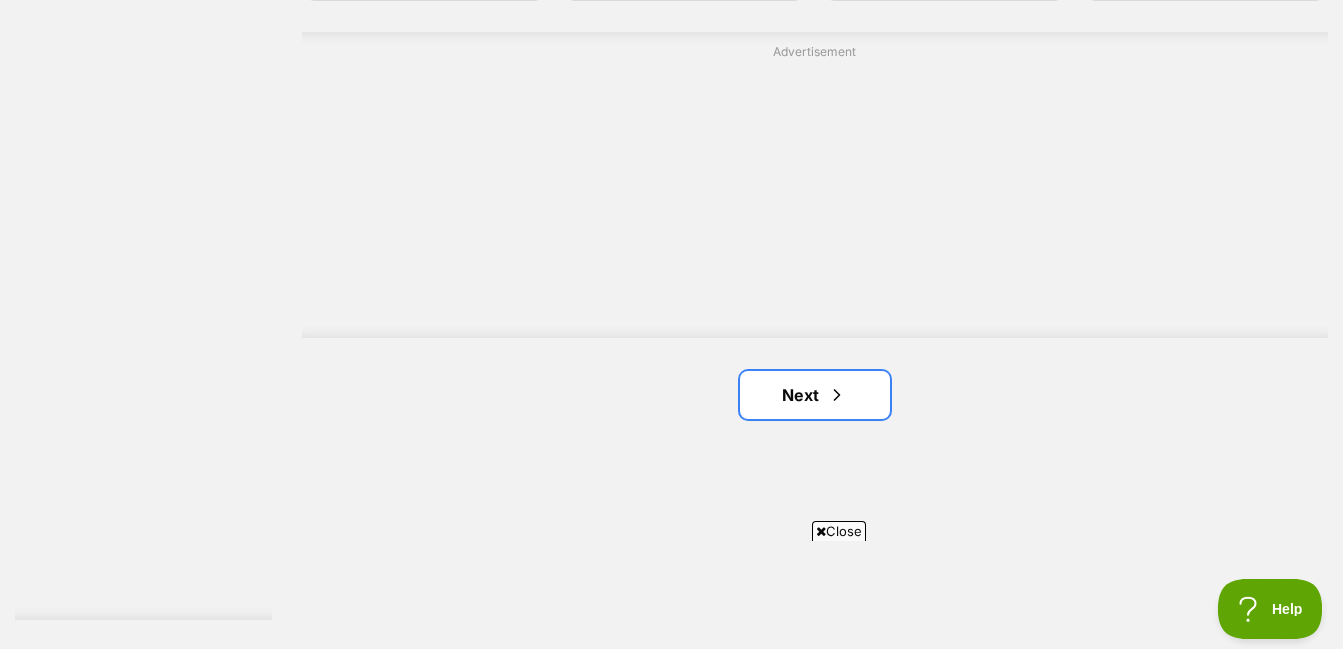 scroll, scrollTop: 0, scrollLeft: 0, axis: both 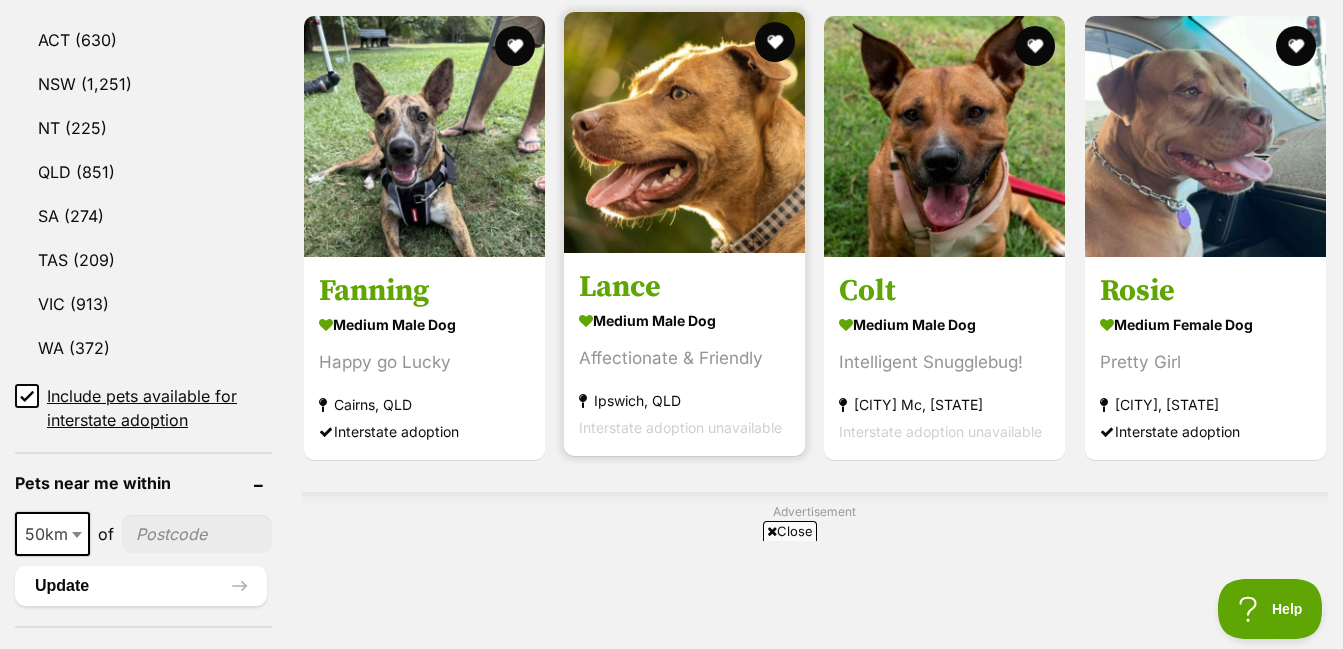 click at bounding box center [684, 132] 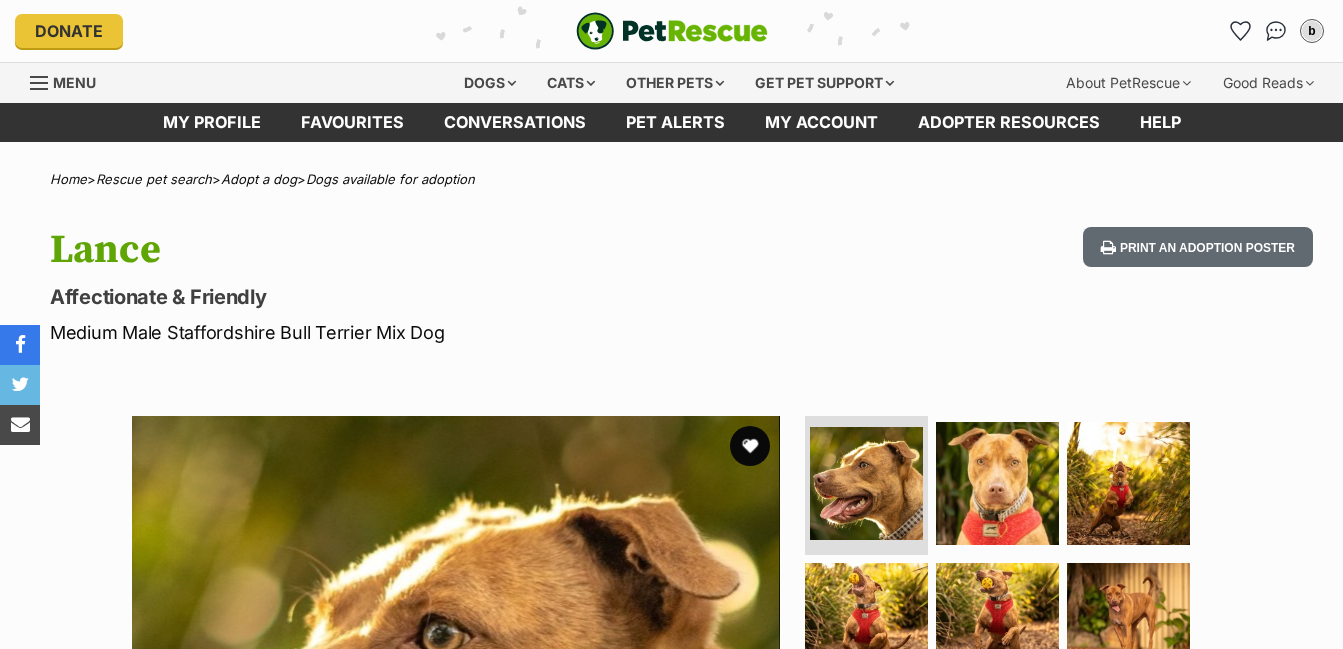 scroll, scrollTop: 0, scrollLeft: 0, axis: both 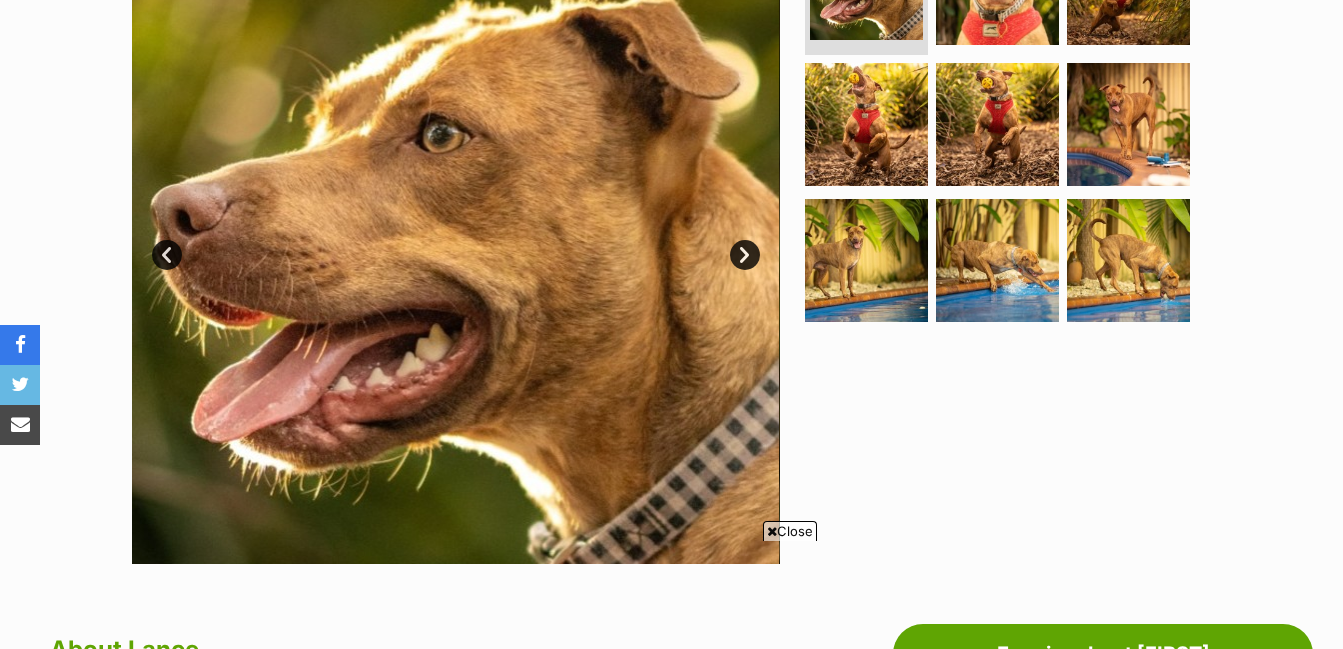 click on "Next" at bounding box center [745, 255] 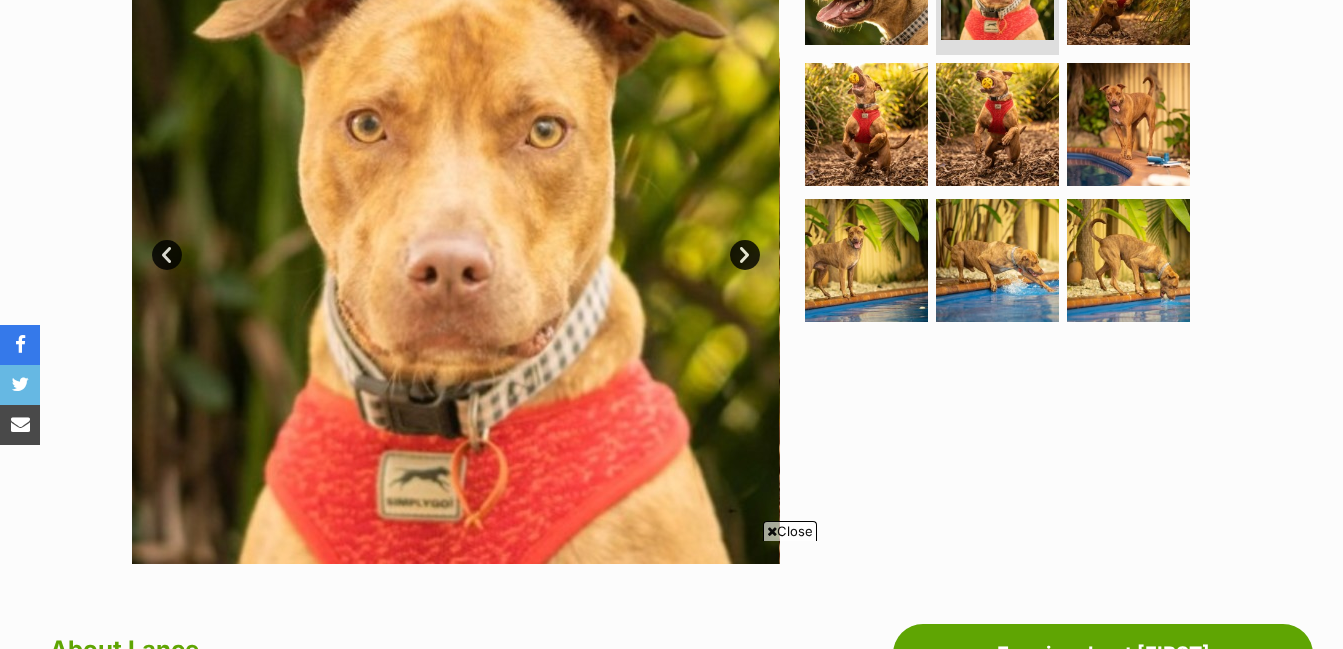 click on "Close" at bounding box center [790, 531] 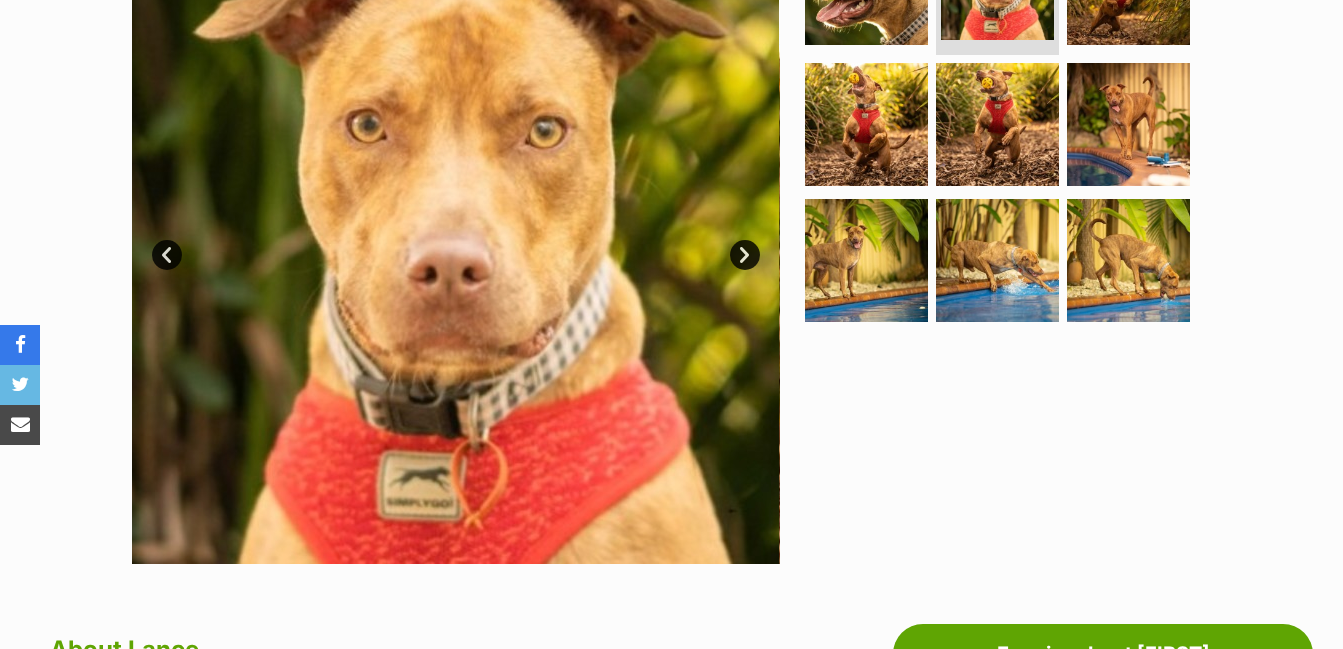 click on "Next" at bounding box center [745, 255] 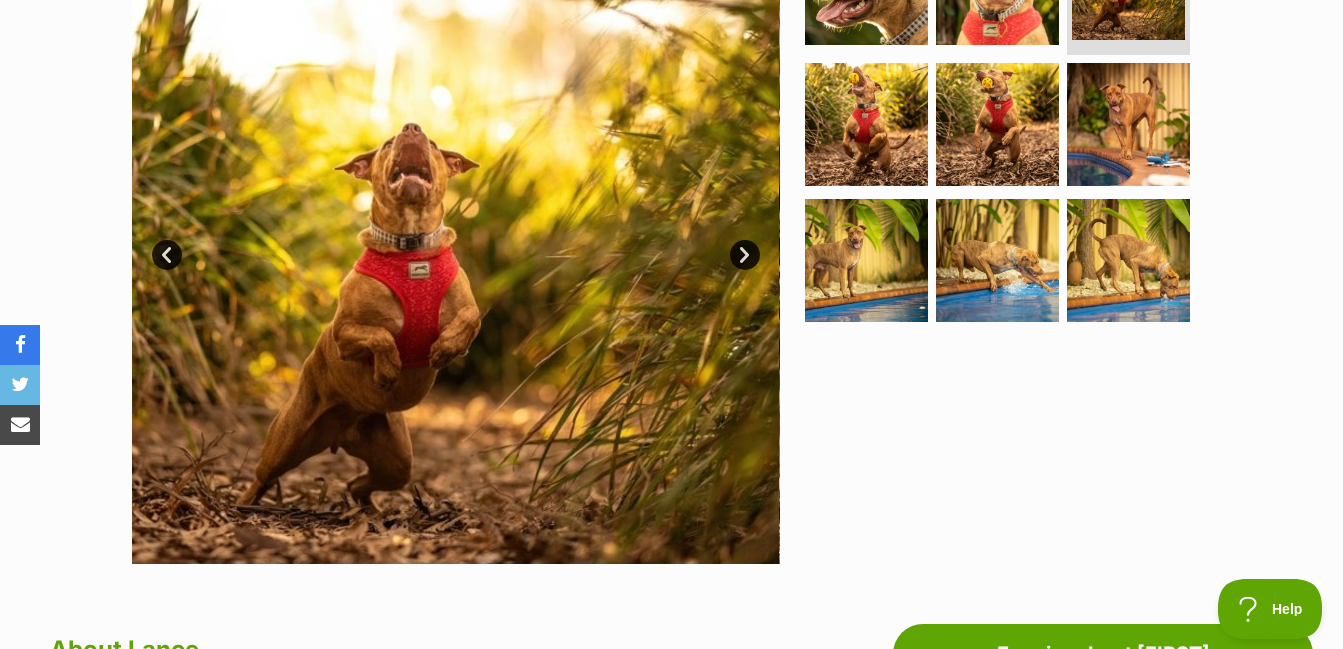 scroll, scrollTop: 0, scrollLeft: 0, axis: both 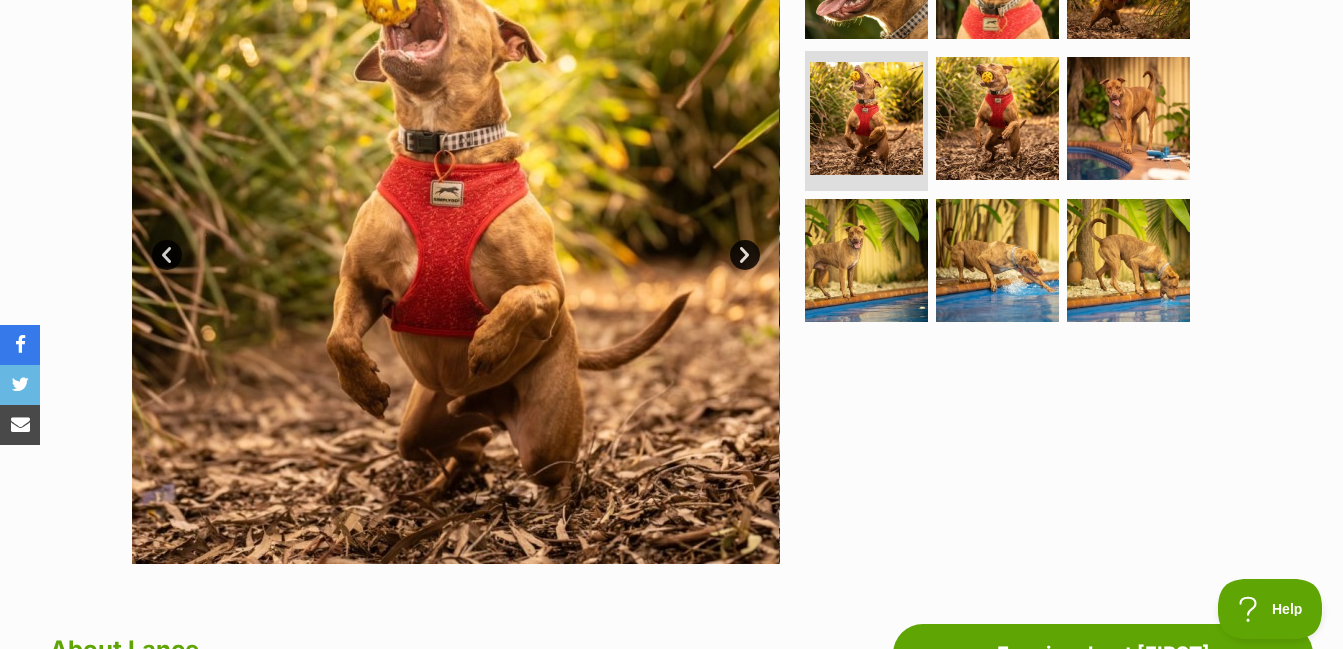 click on "Next" at bounding box center (745, 255) 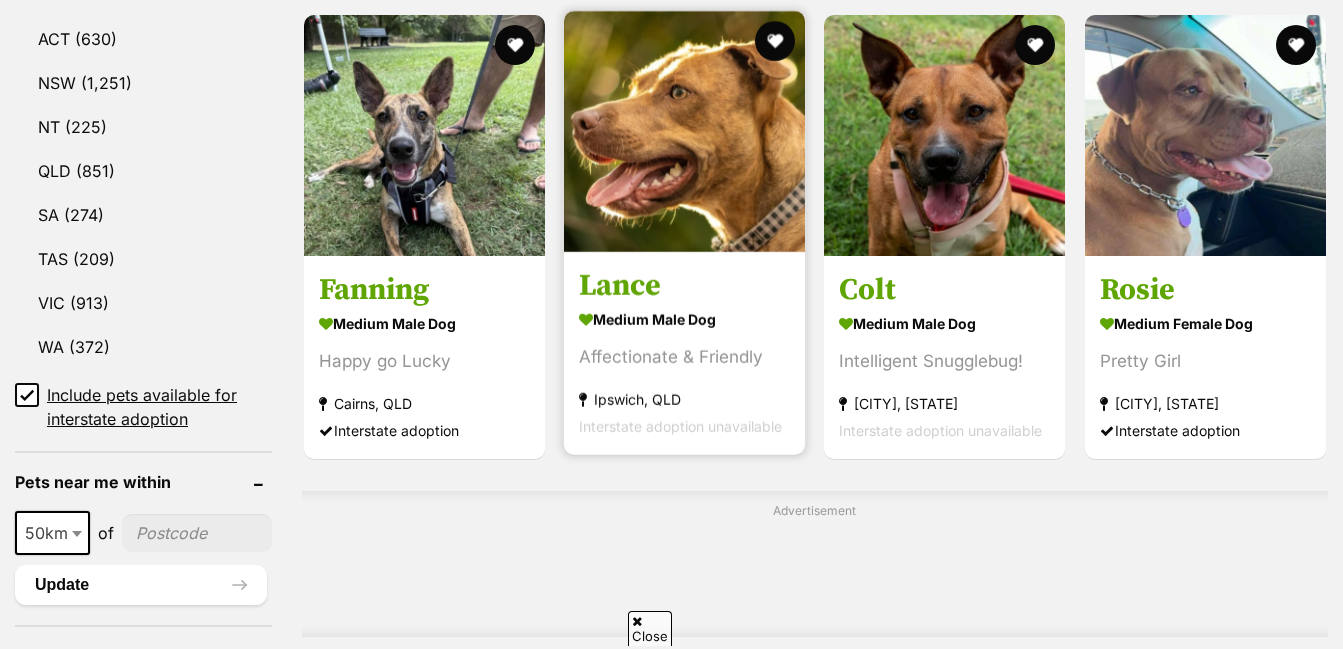 scroll, scrollTop: 1208, scrollLeft: 0, axis: vertical 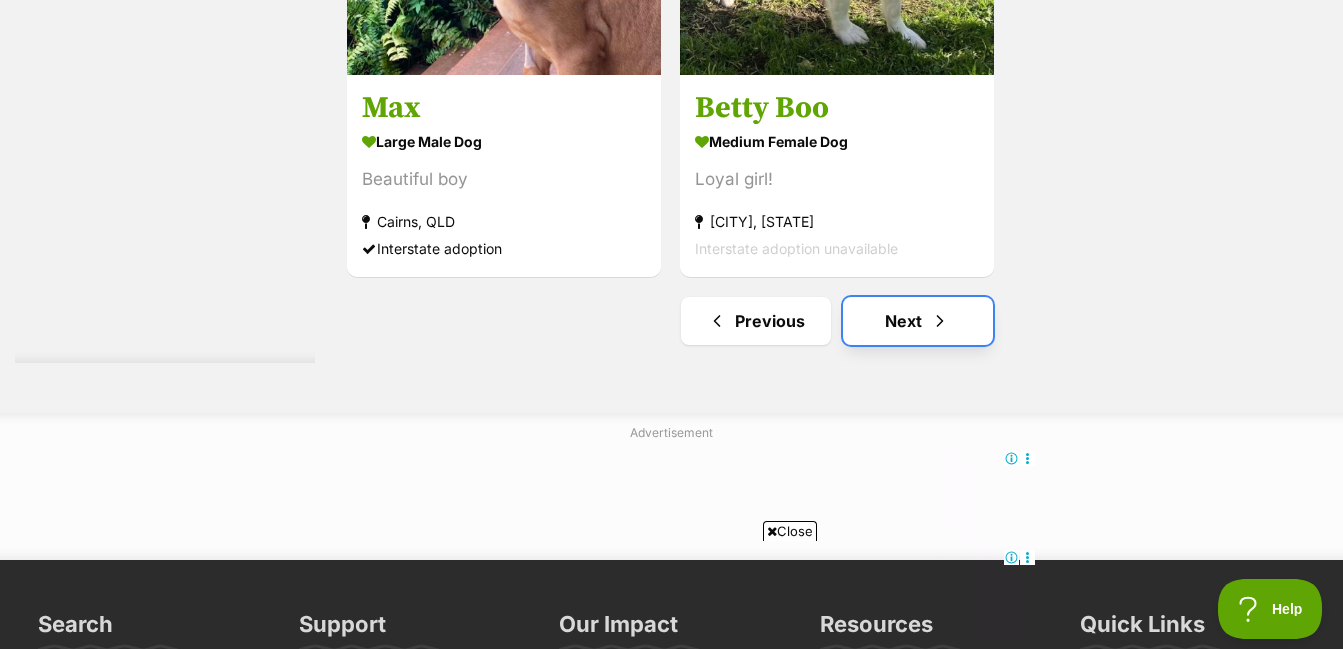 click on "Next" at bounding box center (918, 321) 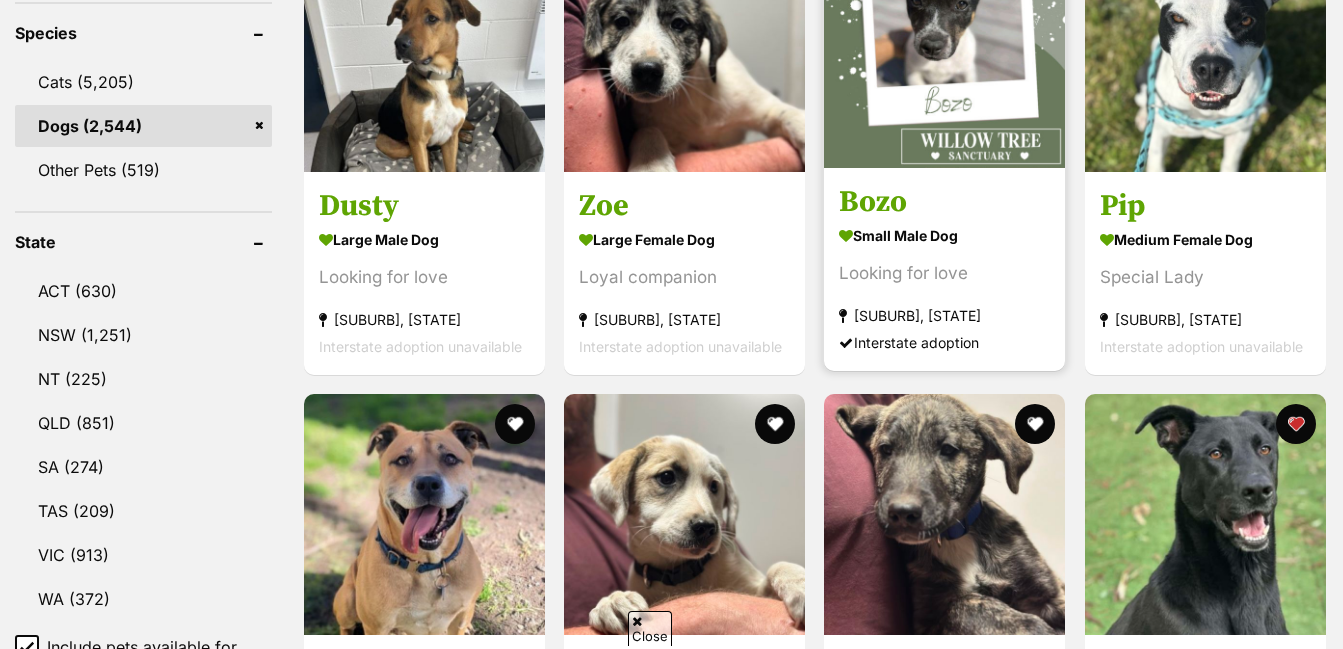 scroll, scrollTop: 900, scrollLeft: 0, axis: vertical 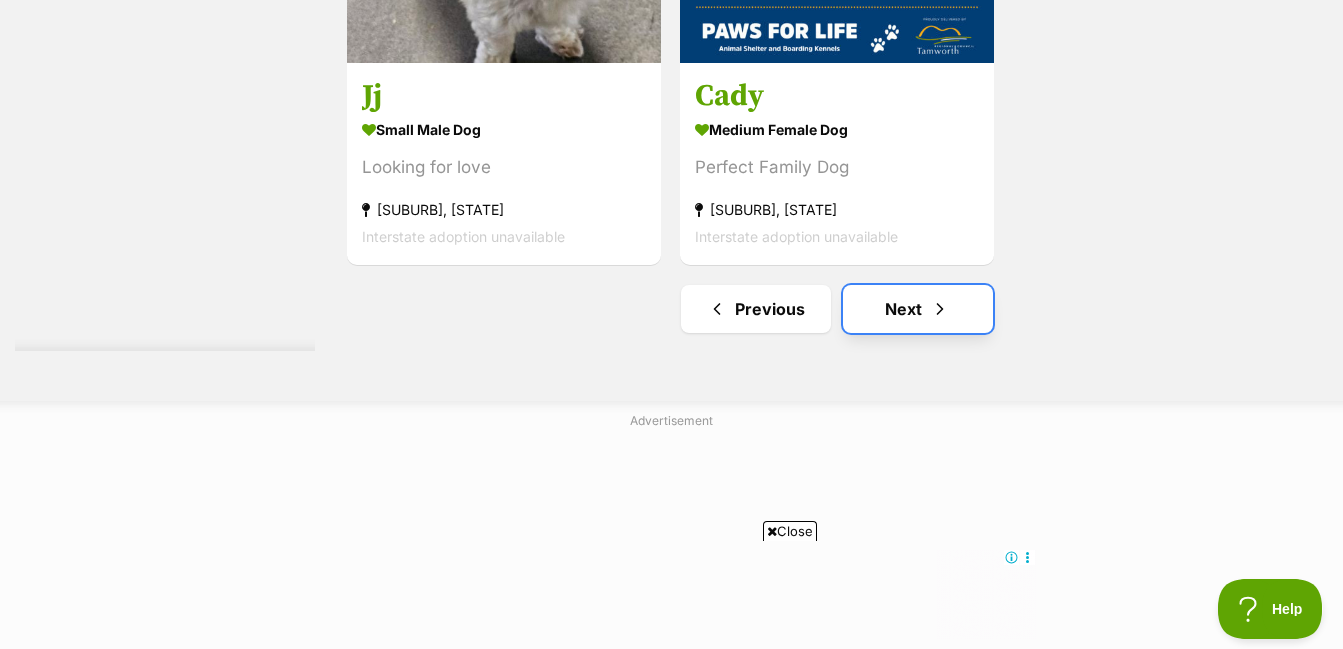 click on "Next" at bounding box center (918, 309) 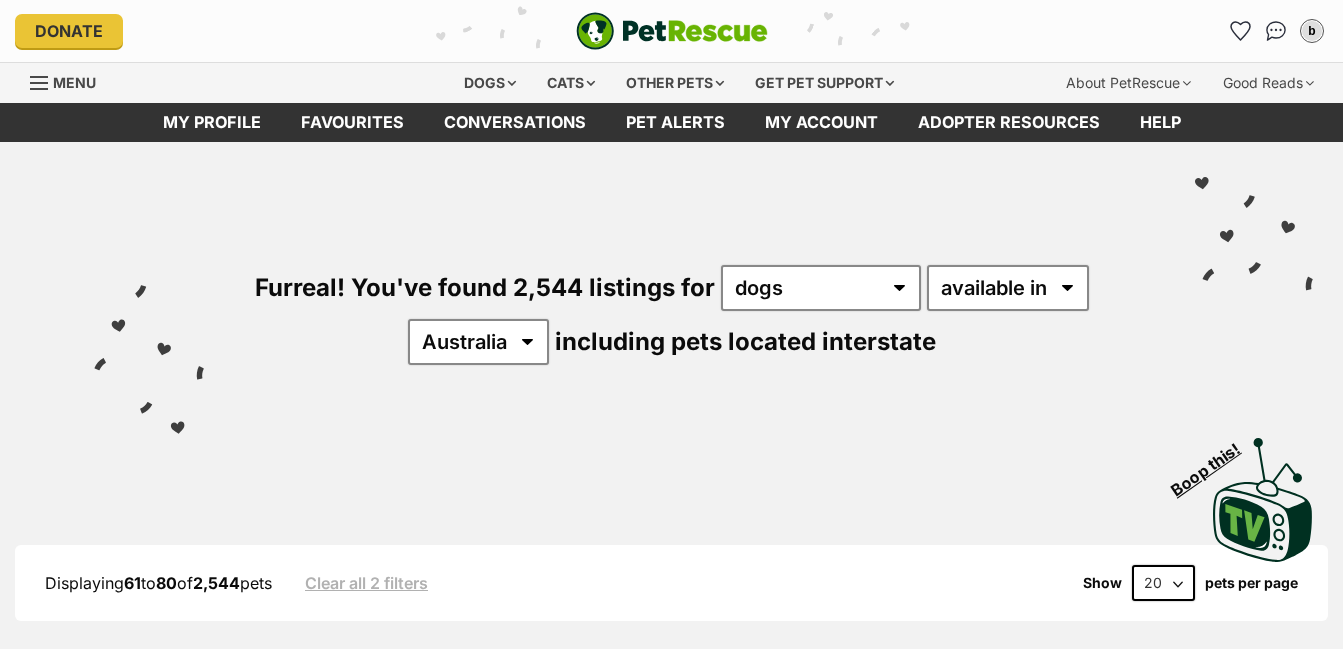 scroll, scrollTop: 0, scrollLeft: 0, axis: both 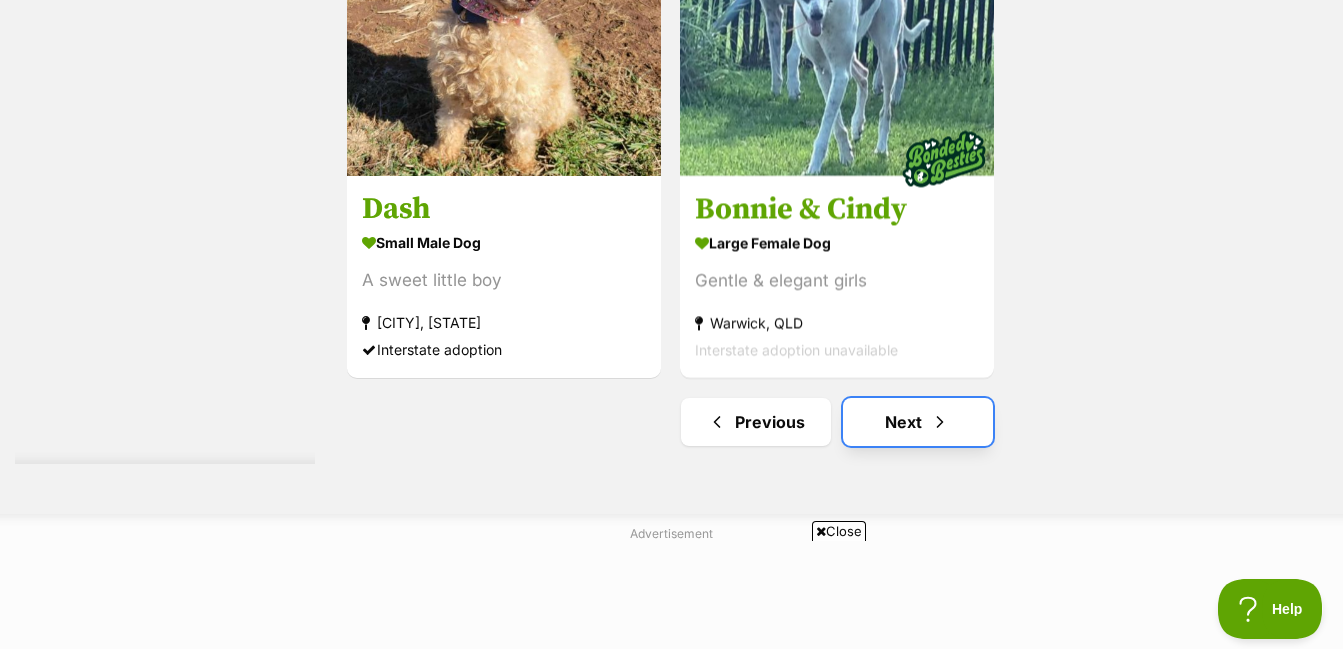 click at bounding box center (940, 422) 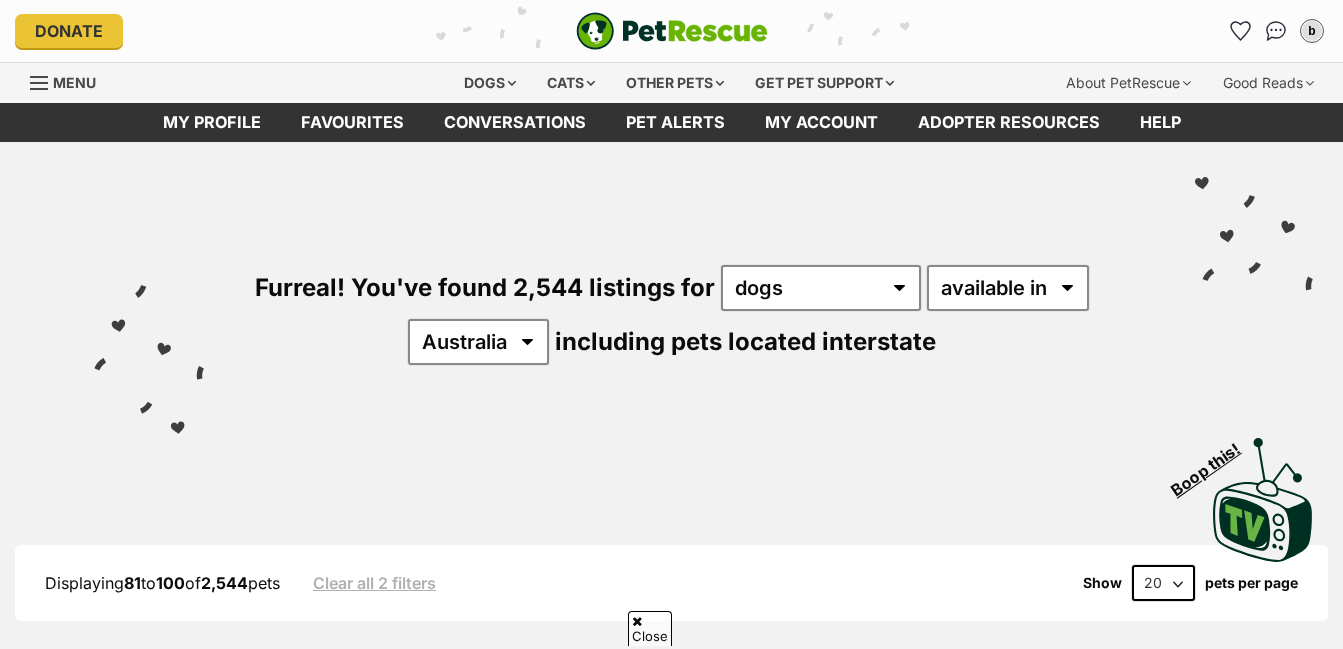 scroll, scrollTop: 400, scrollLeft: 0, axis: vertical 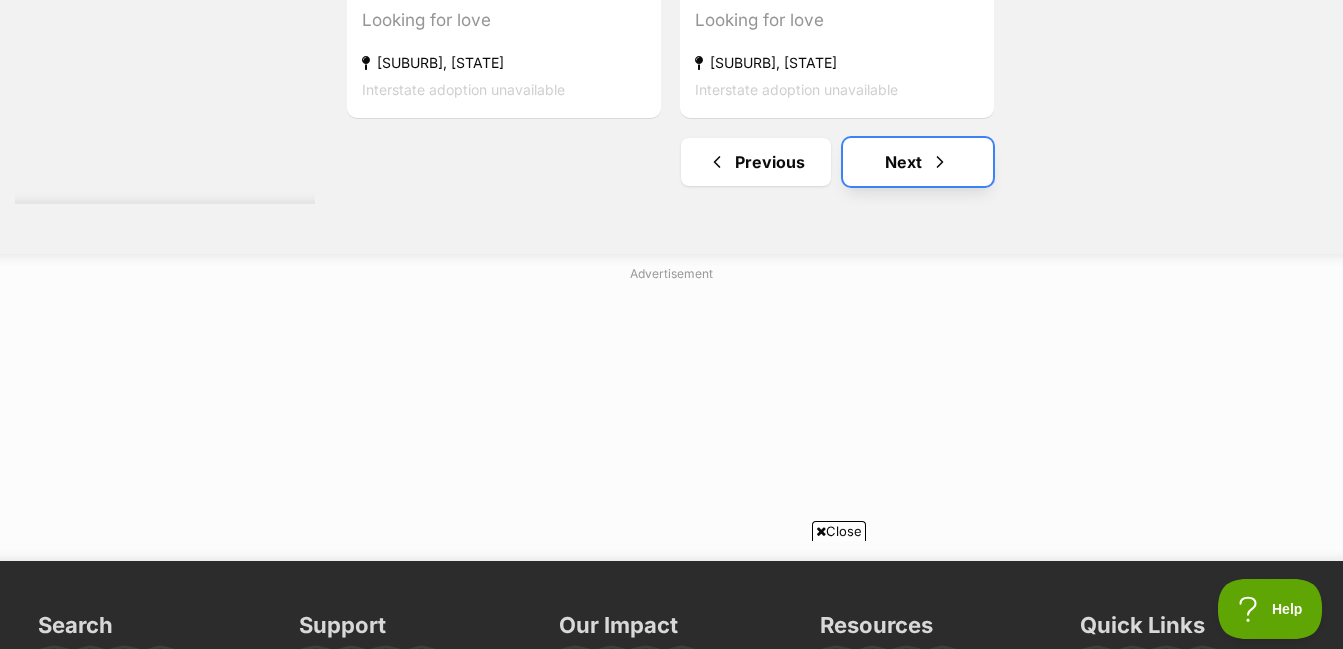 click on "Next" at bounding box center [918, 162] 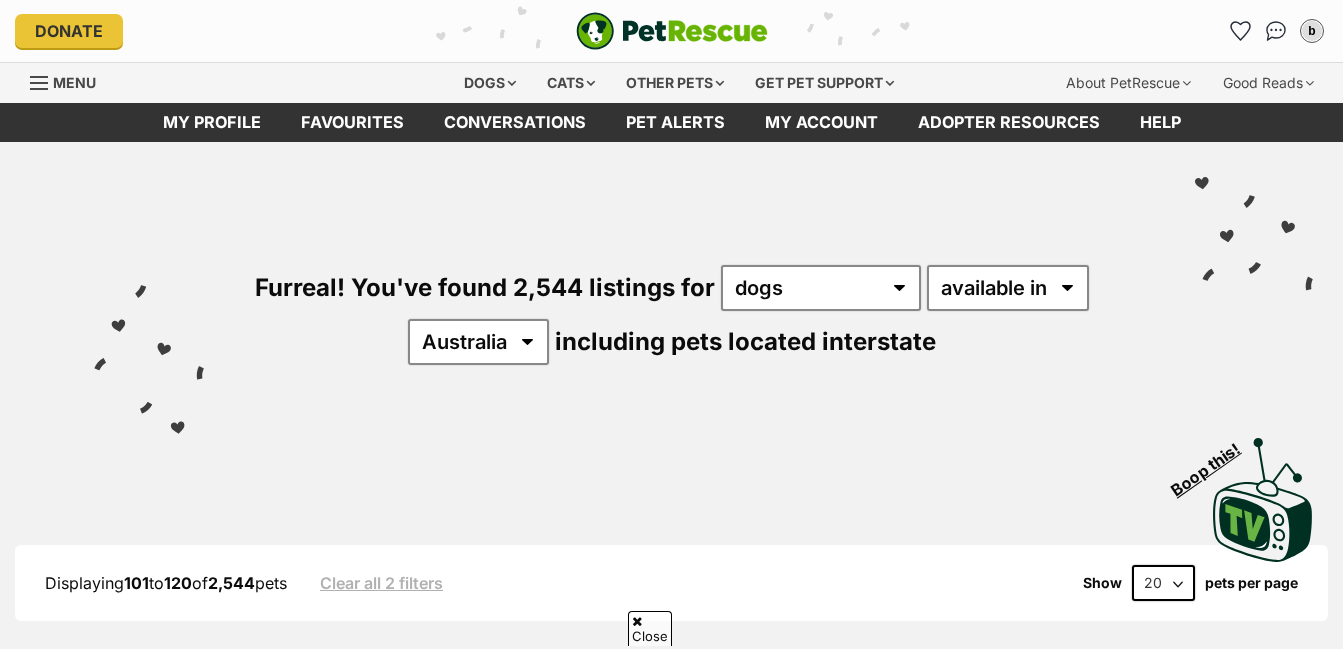 scroll, scrollTop: 500, scrollLeft: 0, axis: vertical 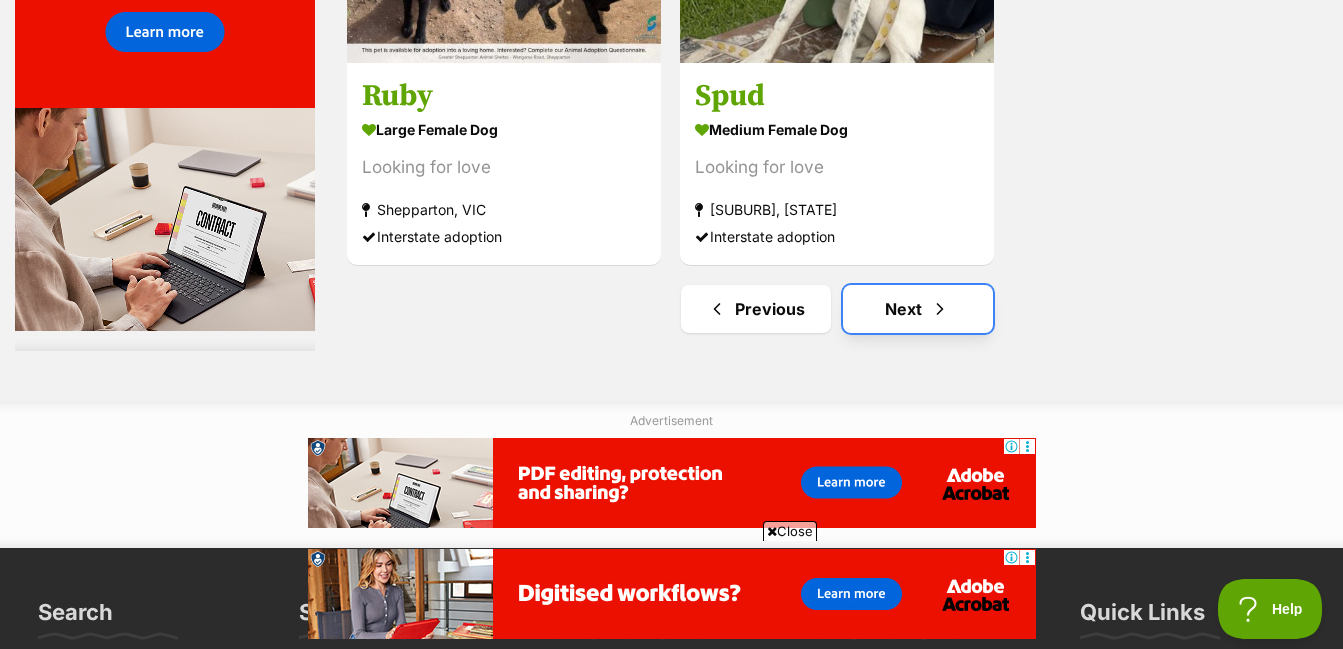 click on "Next" at bounding box center (918, 309) 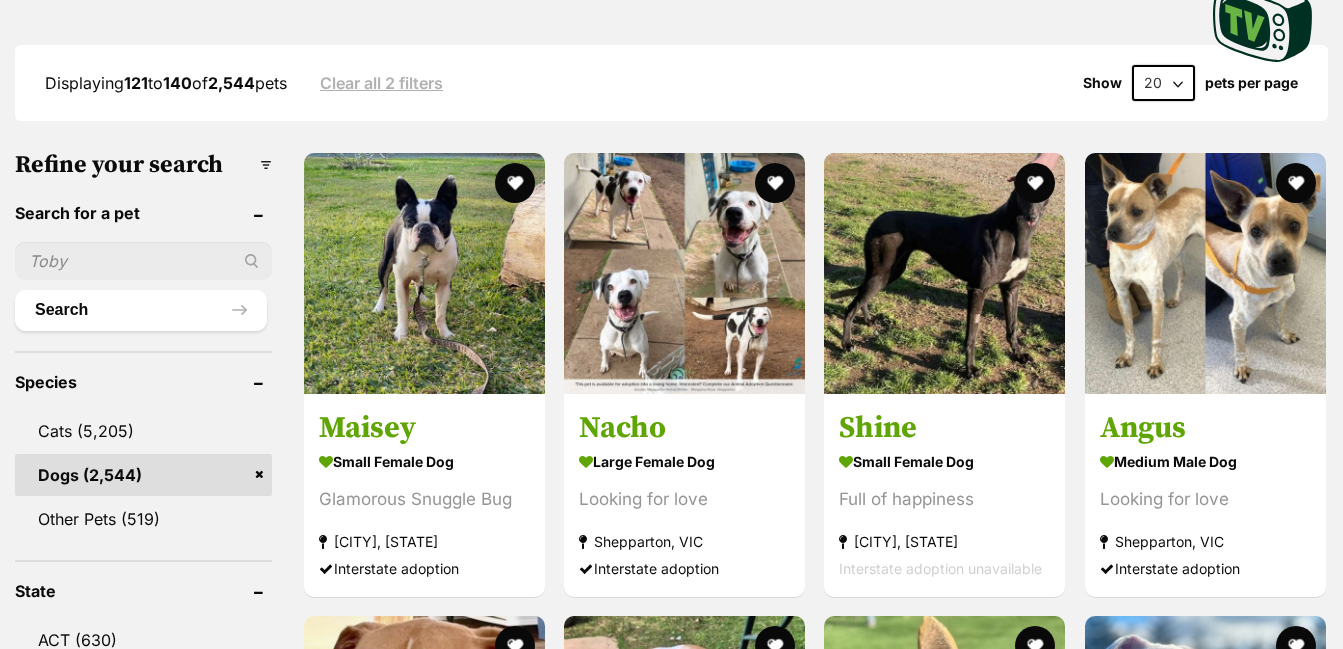 scroll, scrollTop: 0, scrollLeft: 0, axis: both 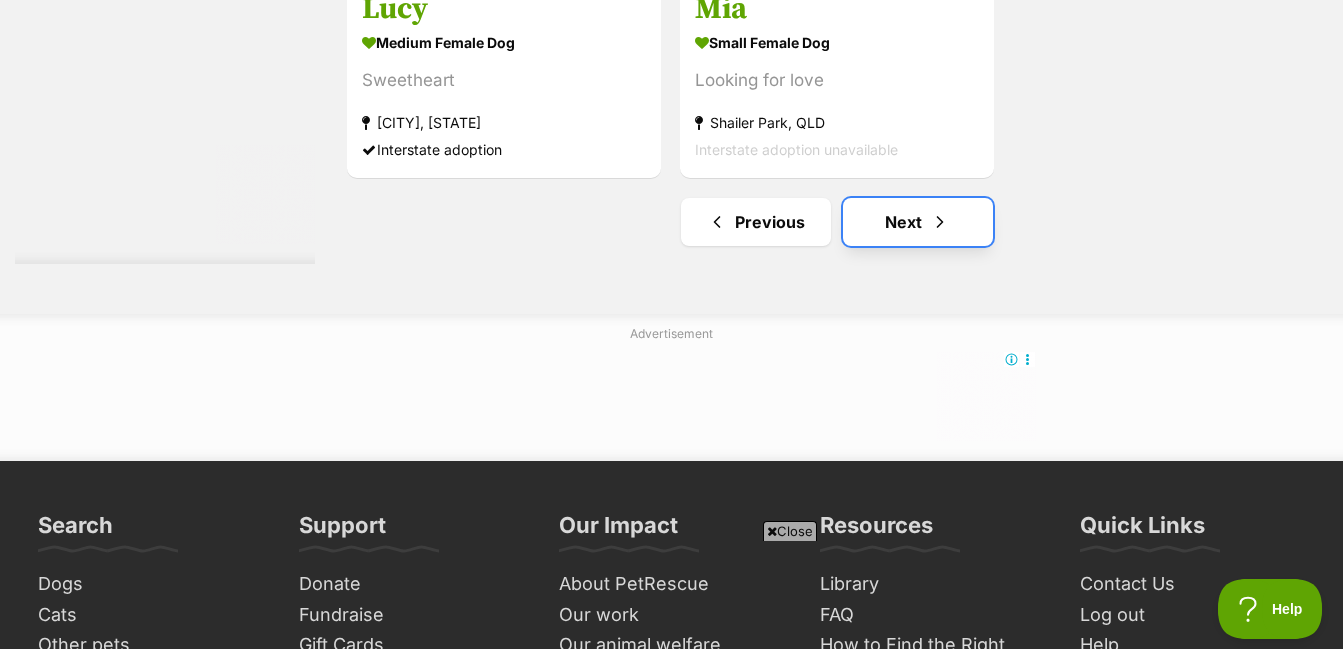 click on "Next" at bounding box center [918, 222] 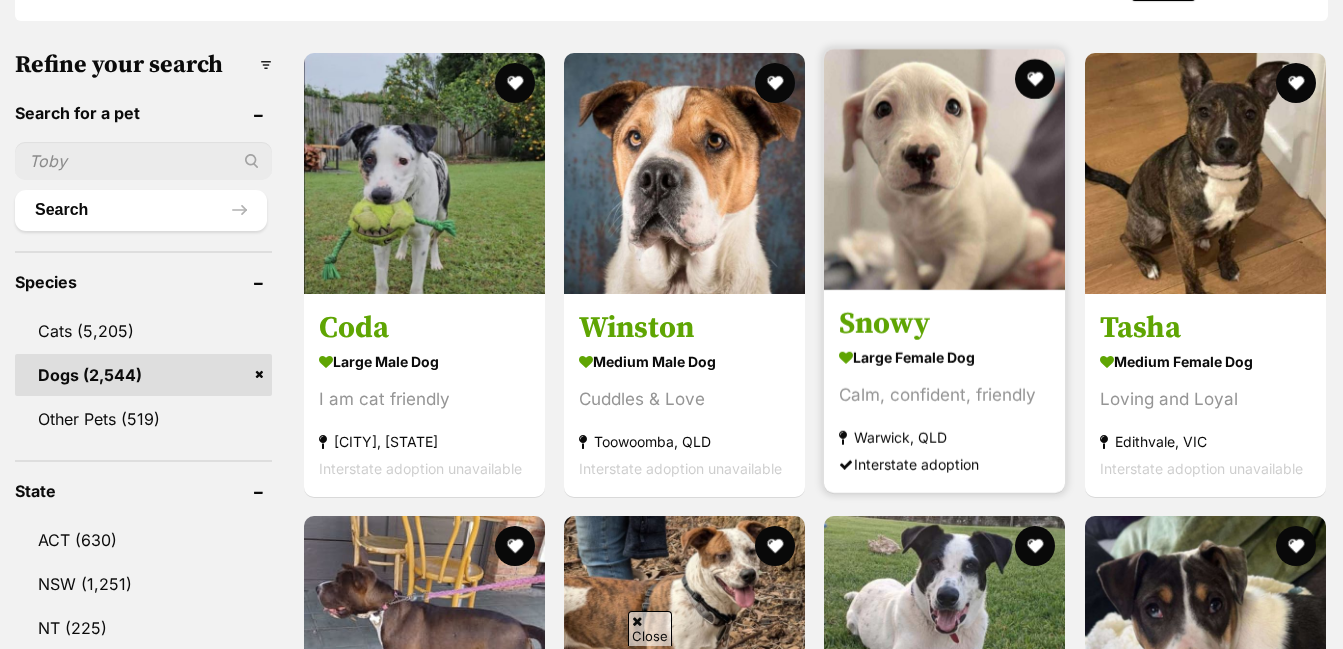 scroll, scrollTop: 900, scrollLeft: 0, axis: vertical 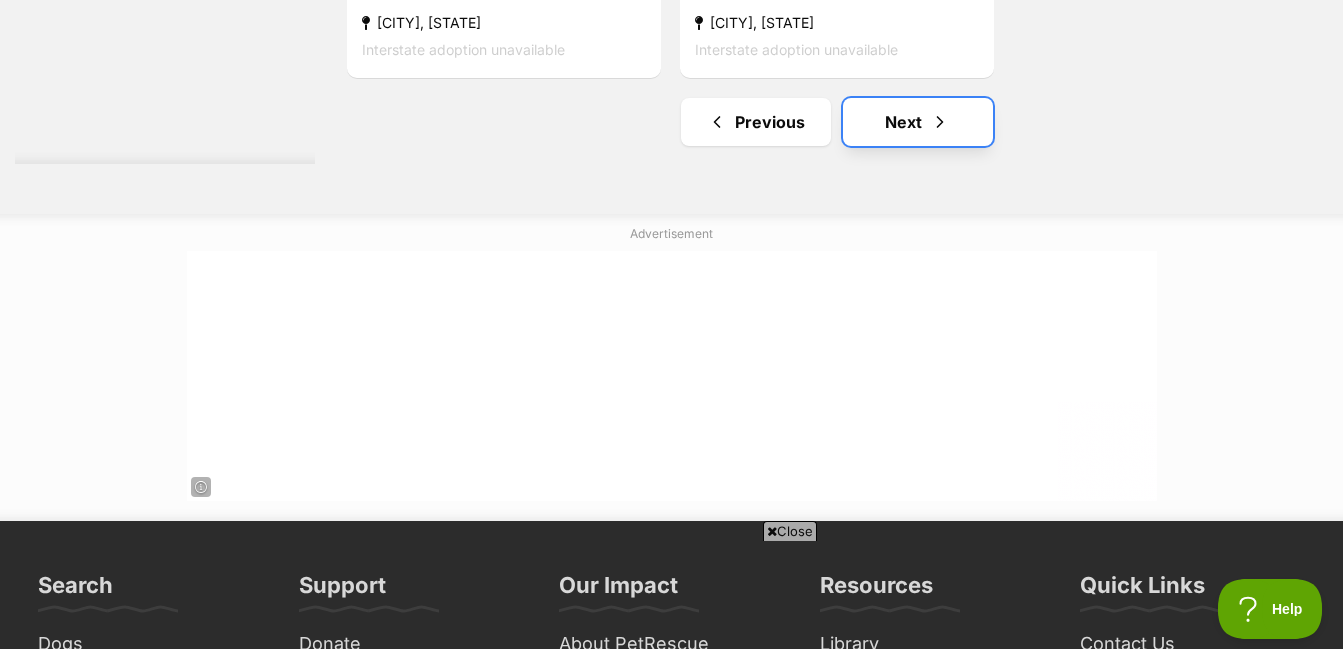 click on "Next" at bounding box center (918, 122) 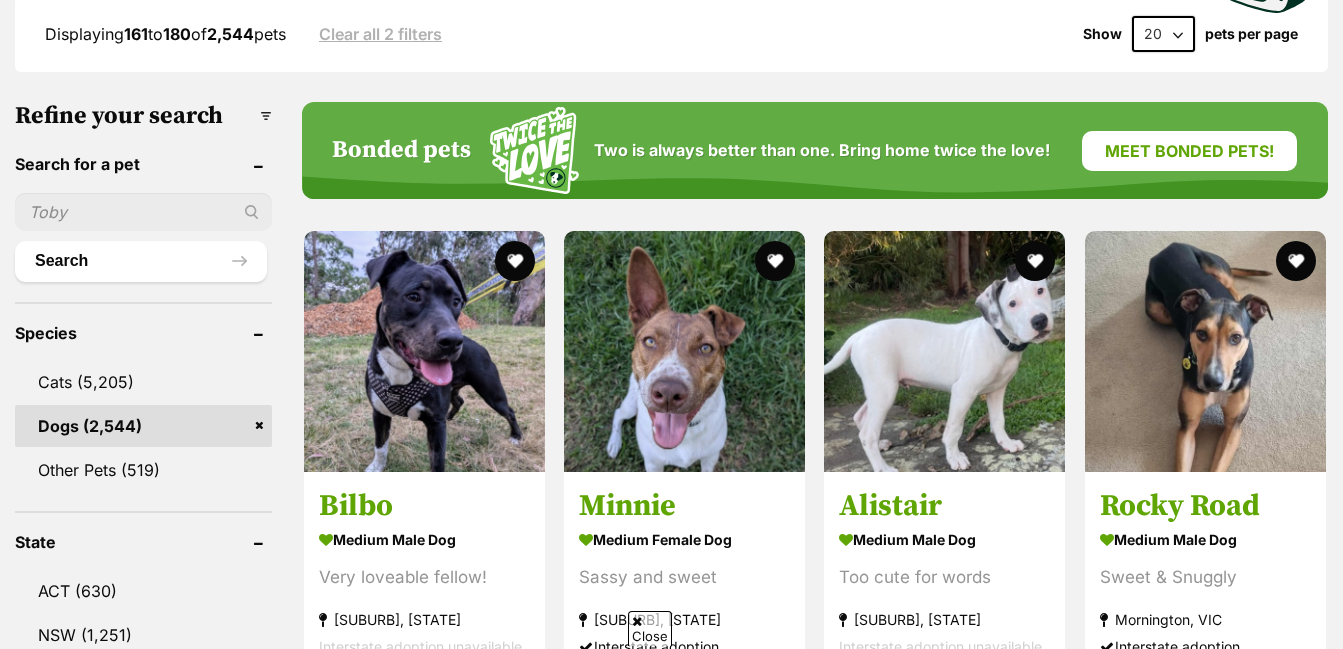 scroll, scrollTop: 700, scrollLeft: 0, axis: vertical 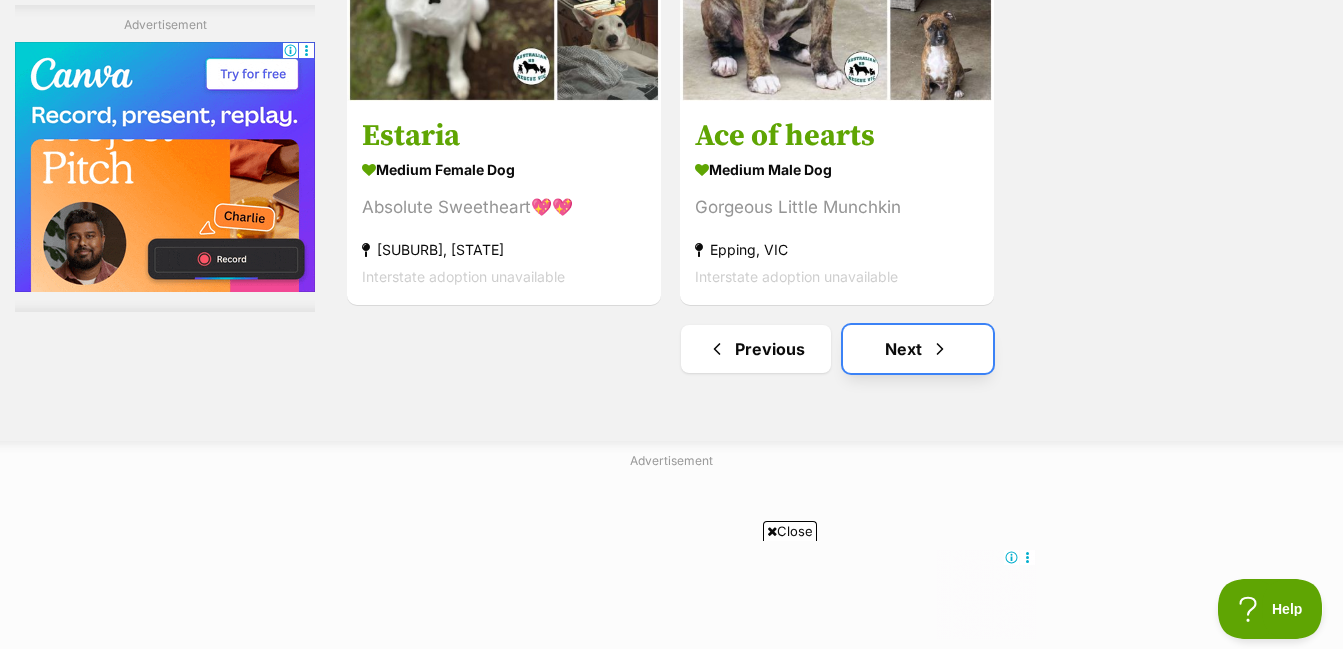 click on "Next" at bounding box center [918, 349] 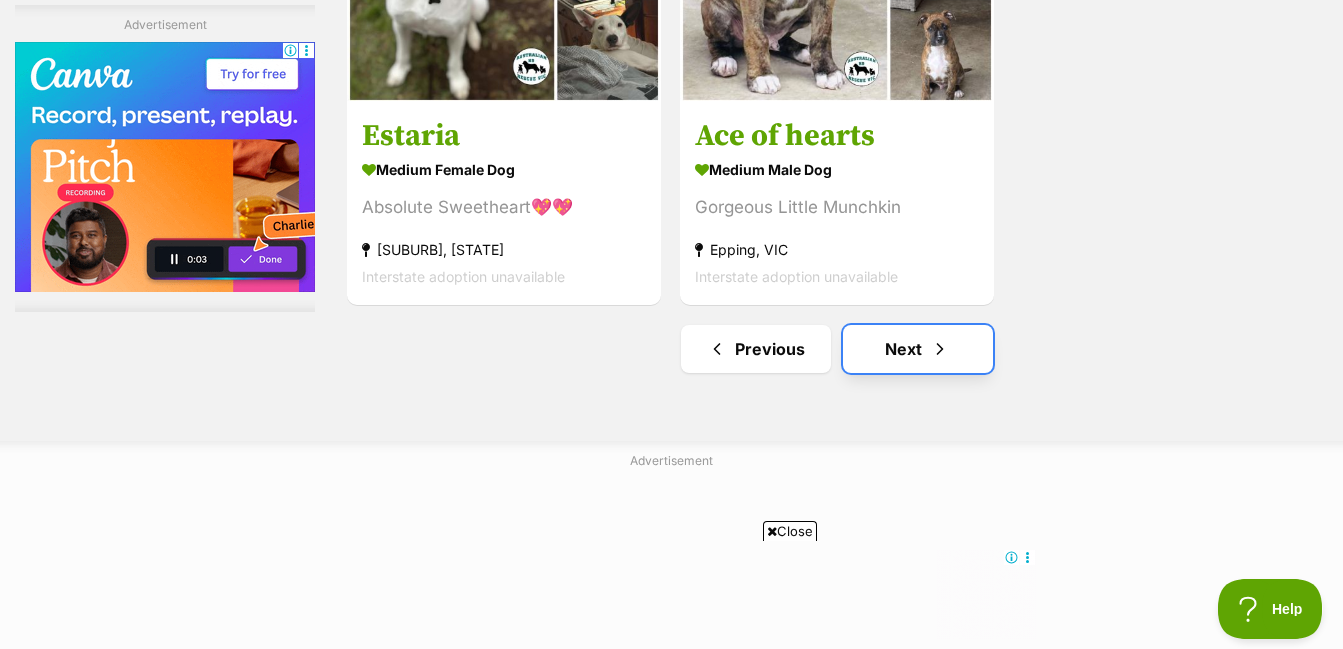 click on "Next" at bounding box center [918, 349] 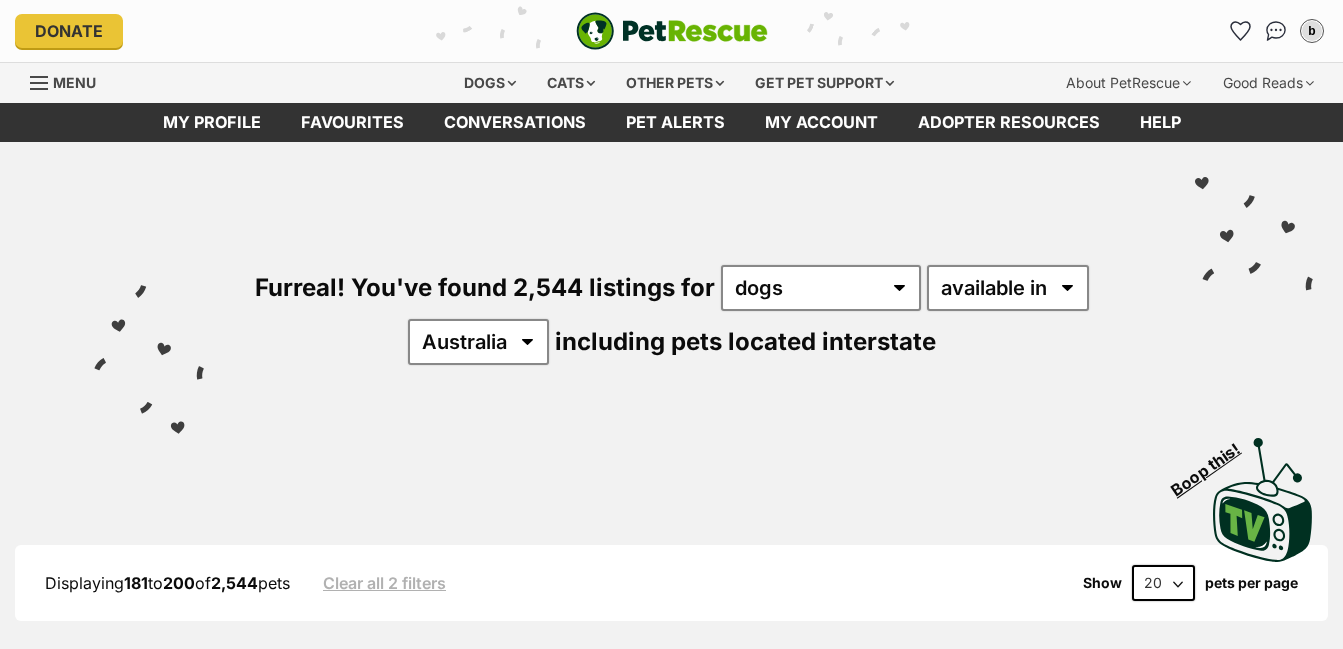 scroll, scrollTop: 0, scrollLeft: 0, axis: both 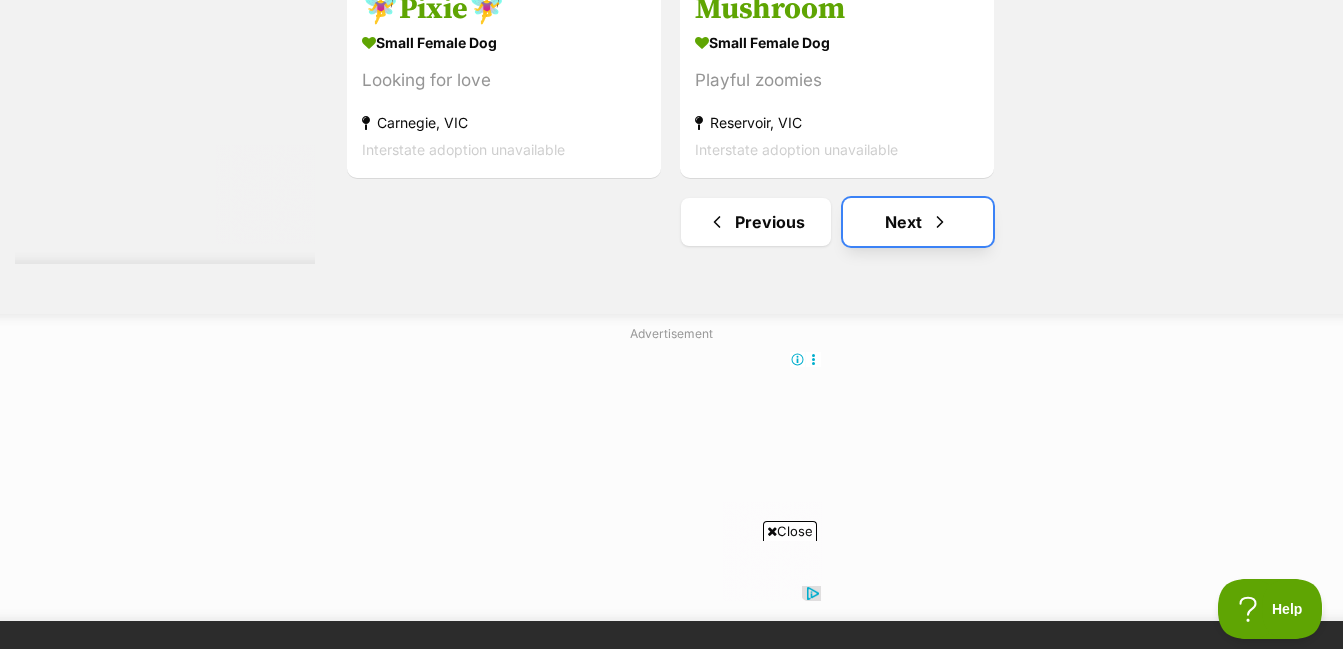 click on "Next" at bounding box center [918, 222] 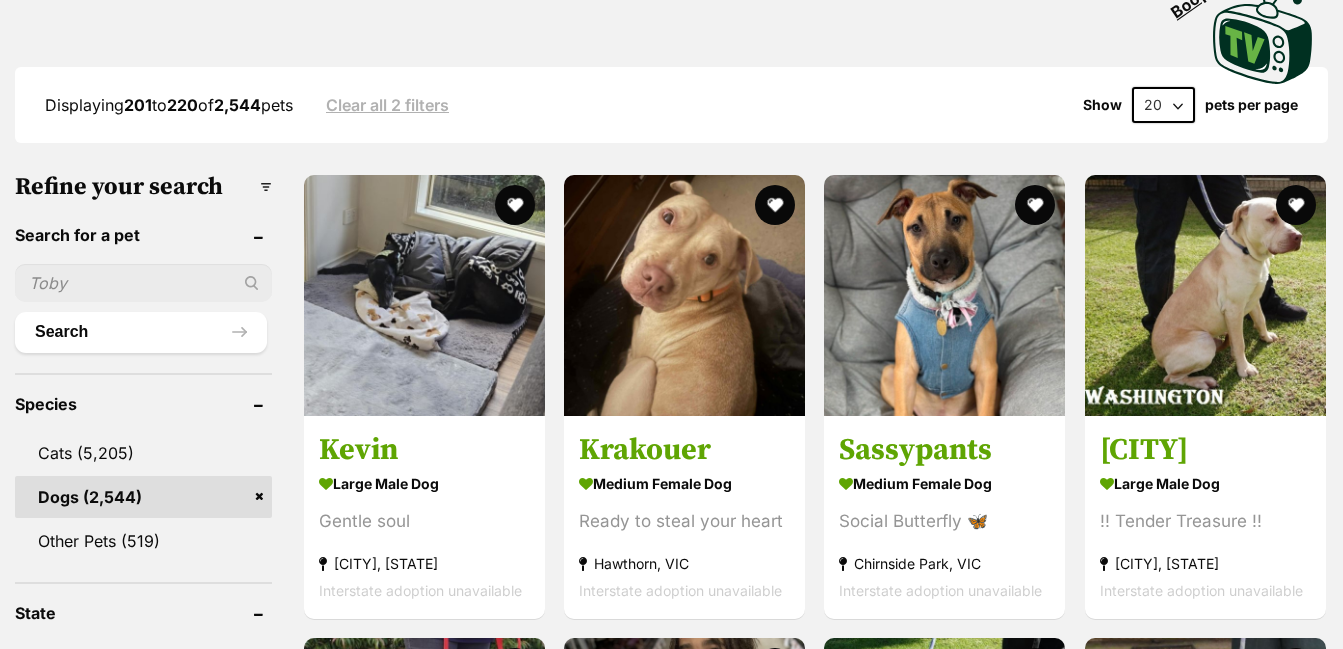 scroll, scrollTop: 500, scrollLeft: 0, axis: vertical 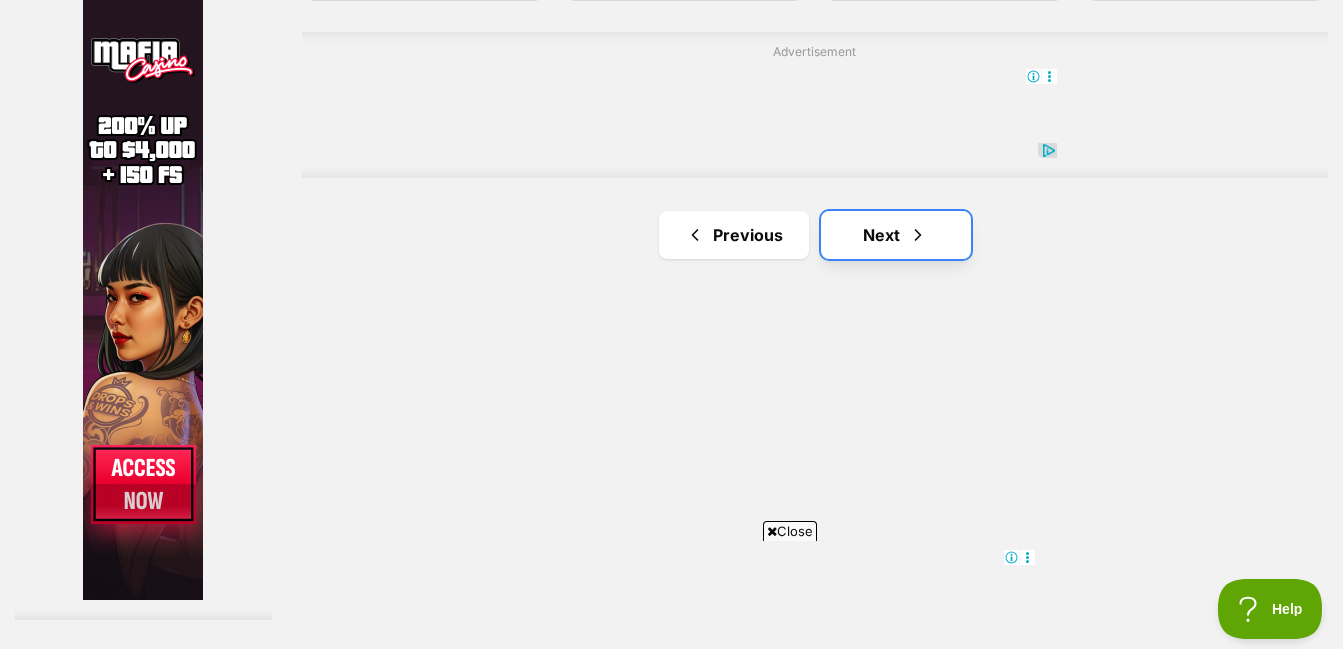 click on "Next" at bounding box center [896, 235] 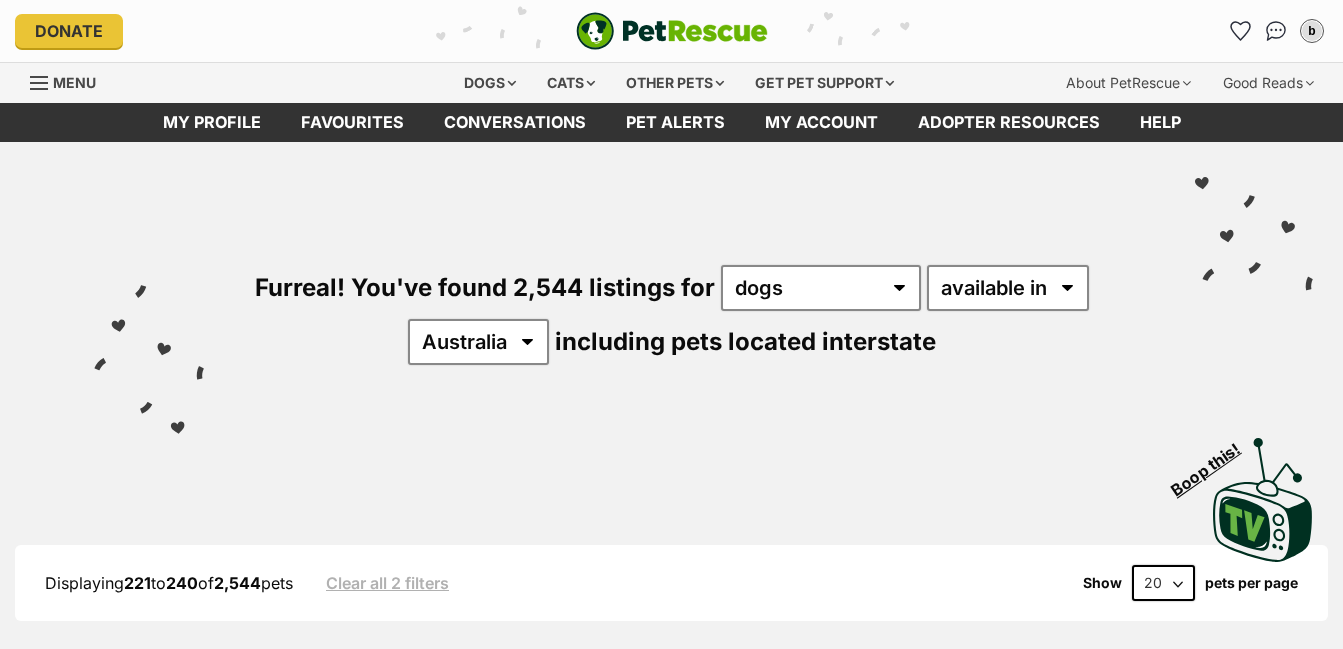 scroll, scrollTop: 0, scrollLeft: 0, axis: both 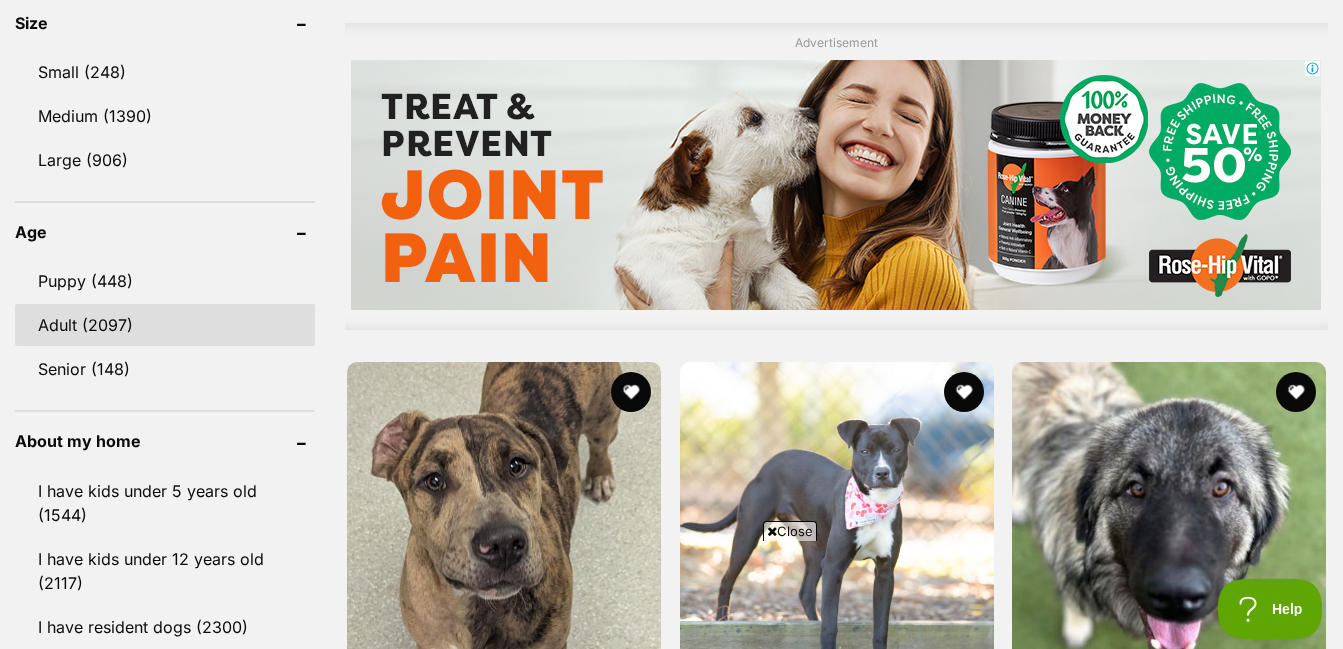 click on "Adult (2097)" at bounding box center [165, 325] 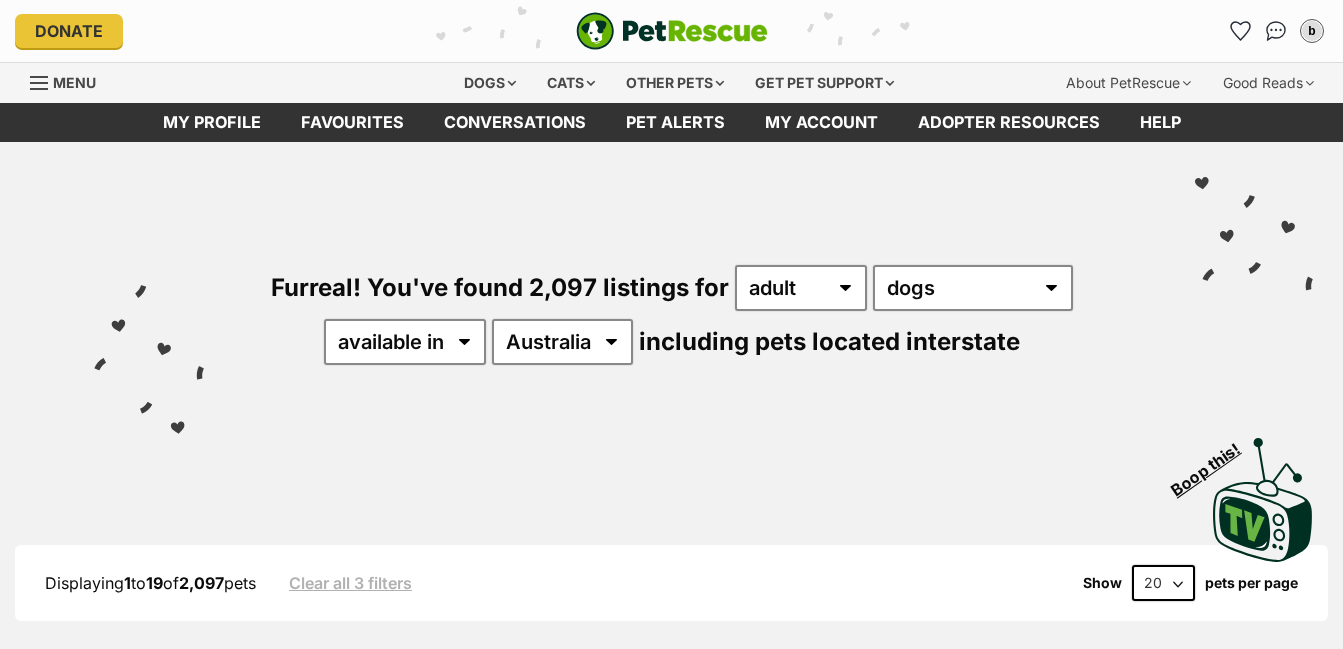 scroll, scrollTop: 0, scrollLeft: 0, axis: both 